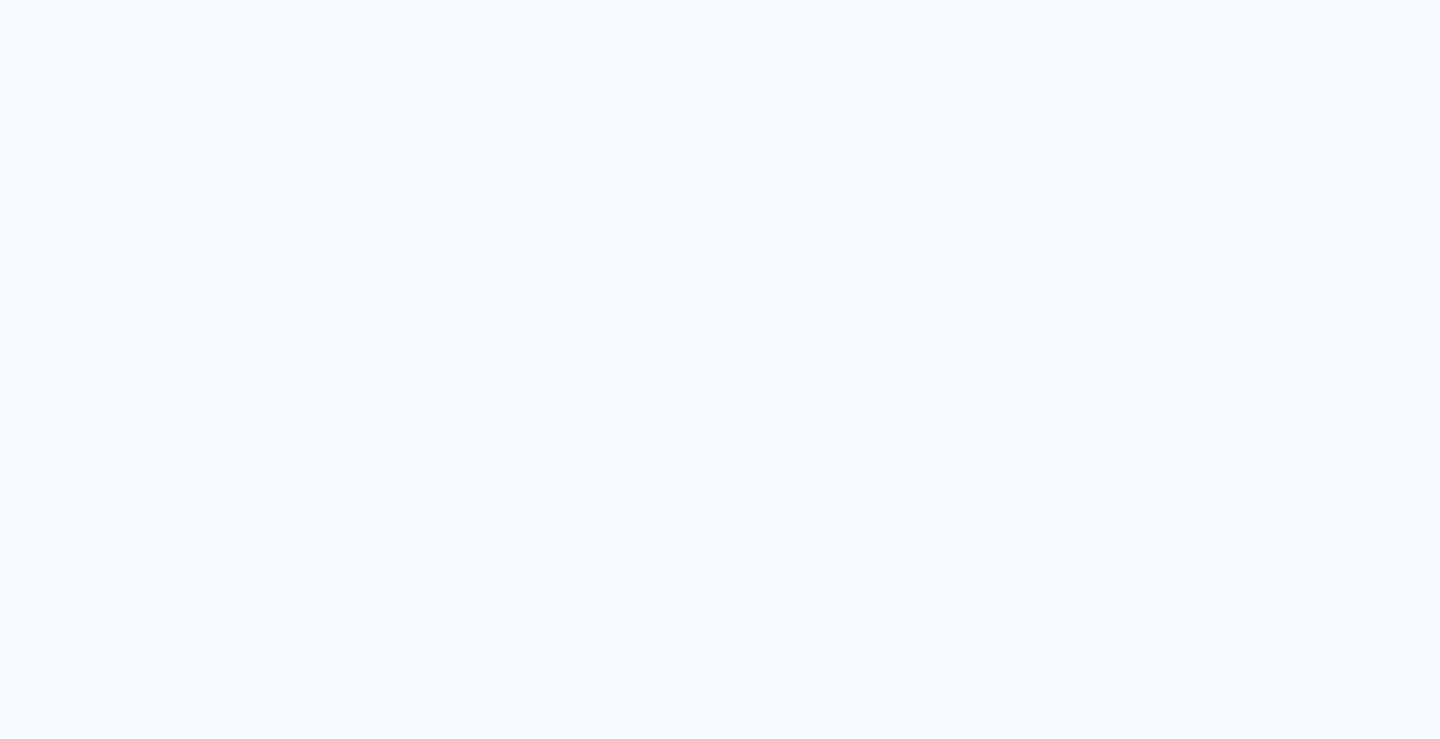 scroll, scrollTop: 0, scrollLeft: 0, axis: both 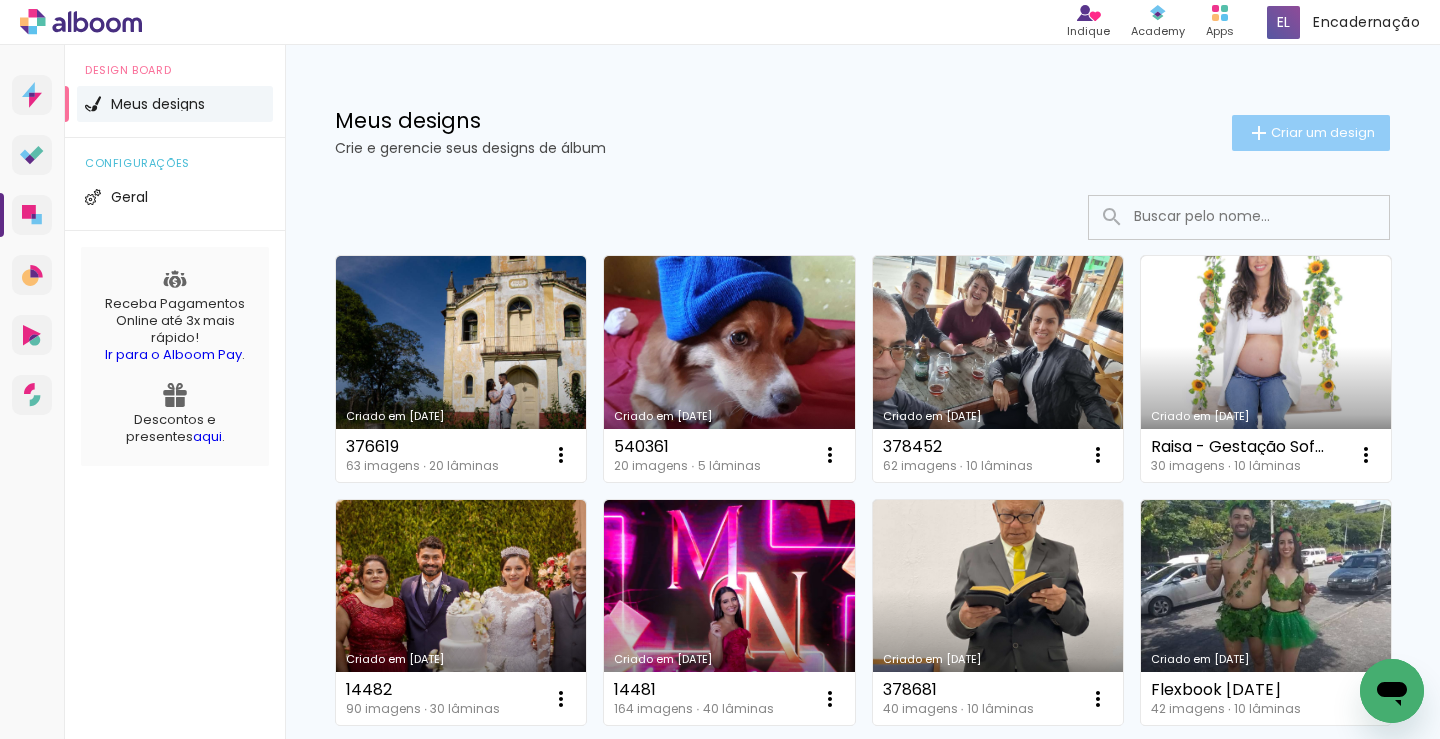 click on "Criar um design" 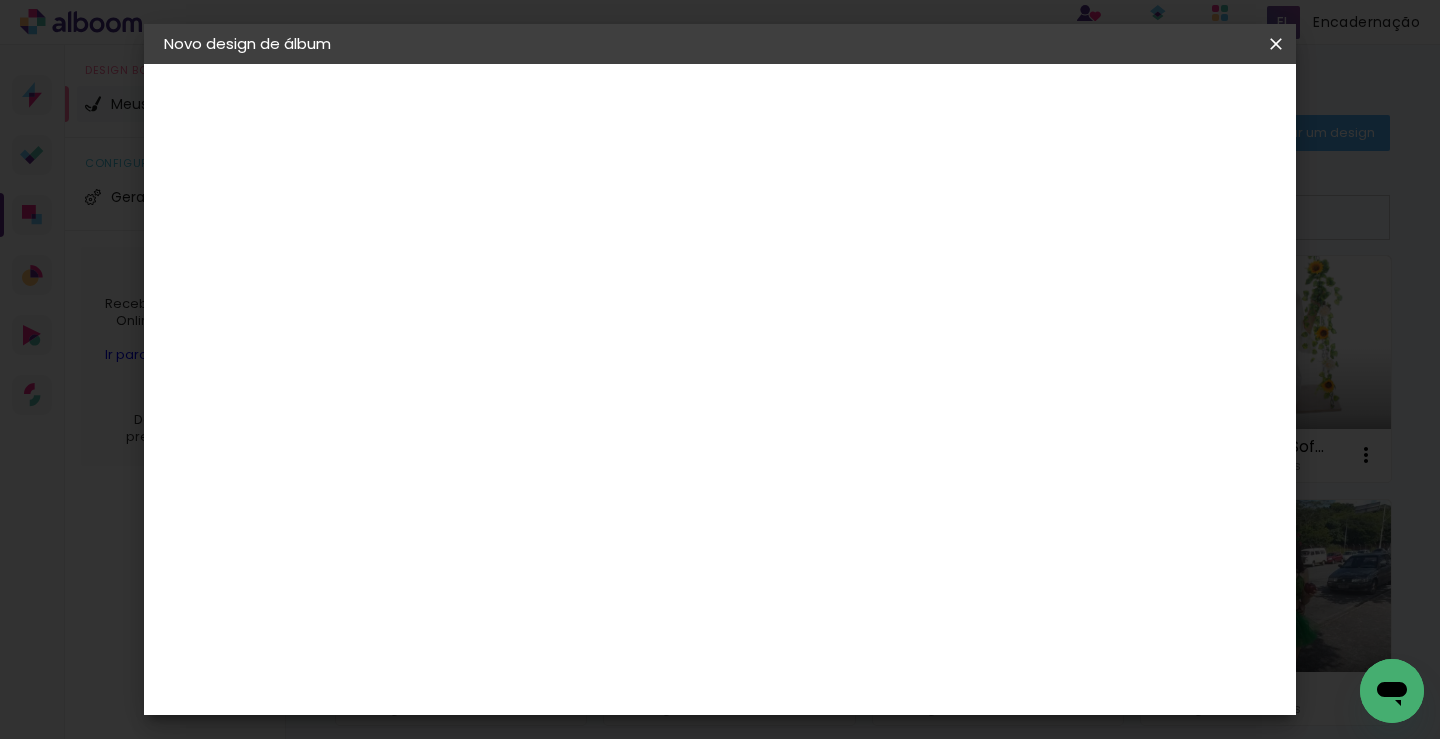 click at bounding box center (491, 268) 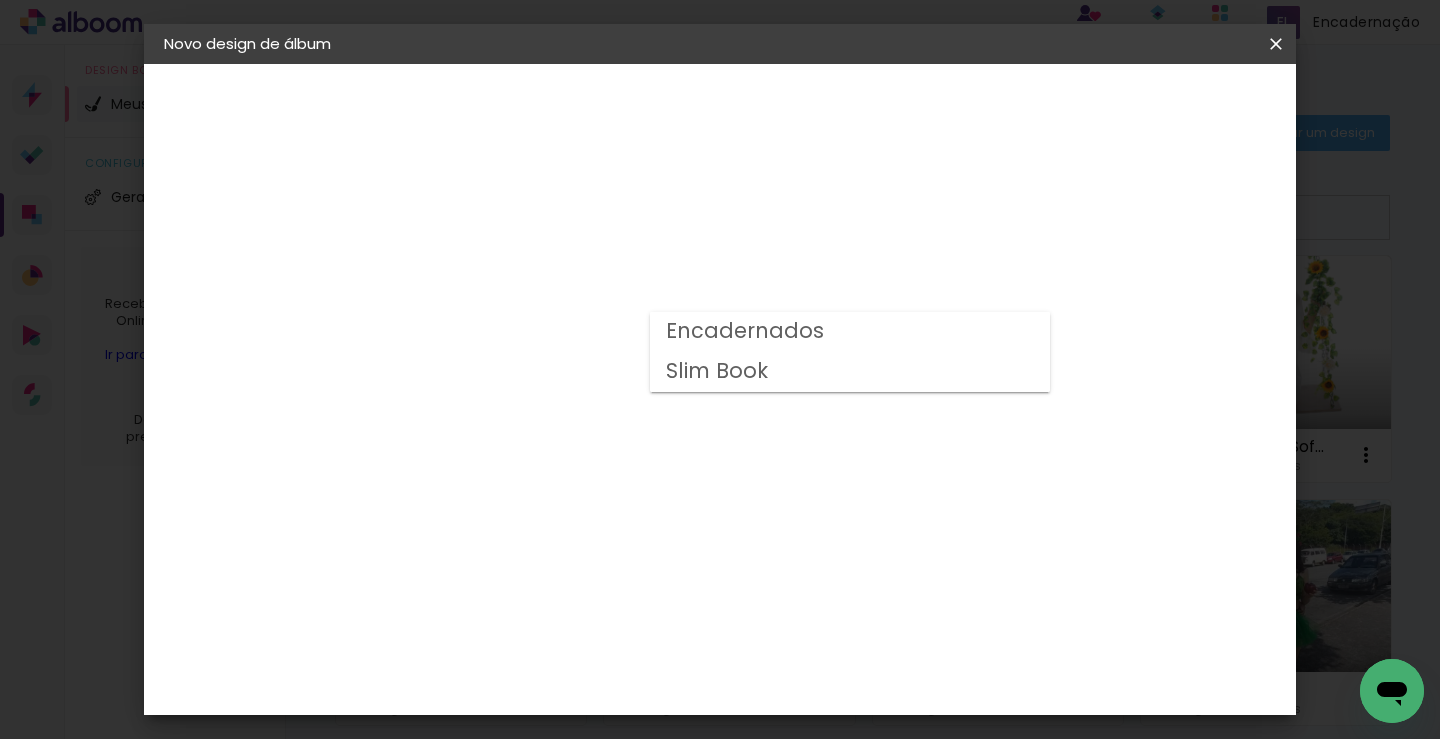 click on "Slim Book" at bounding box center (0, 0) 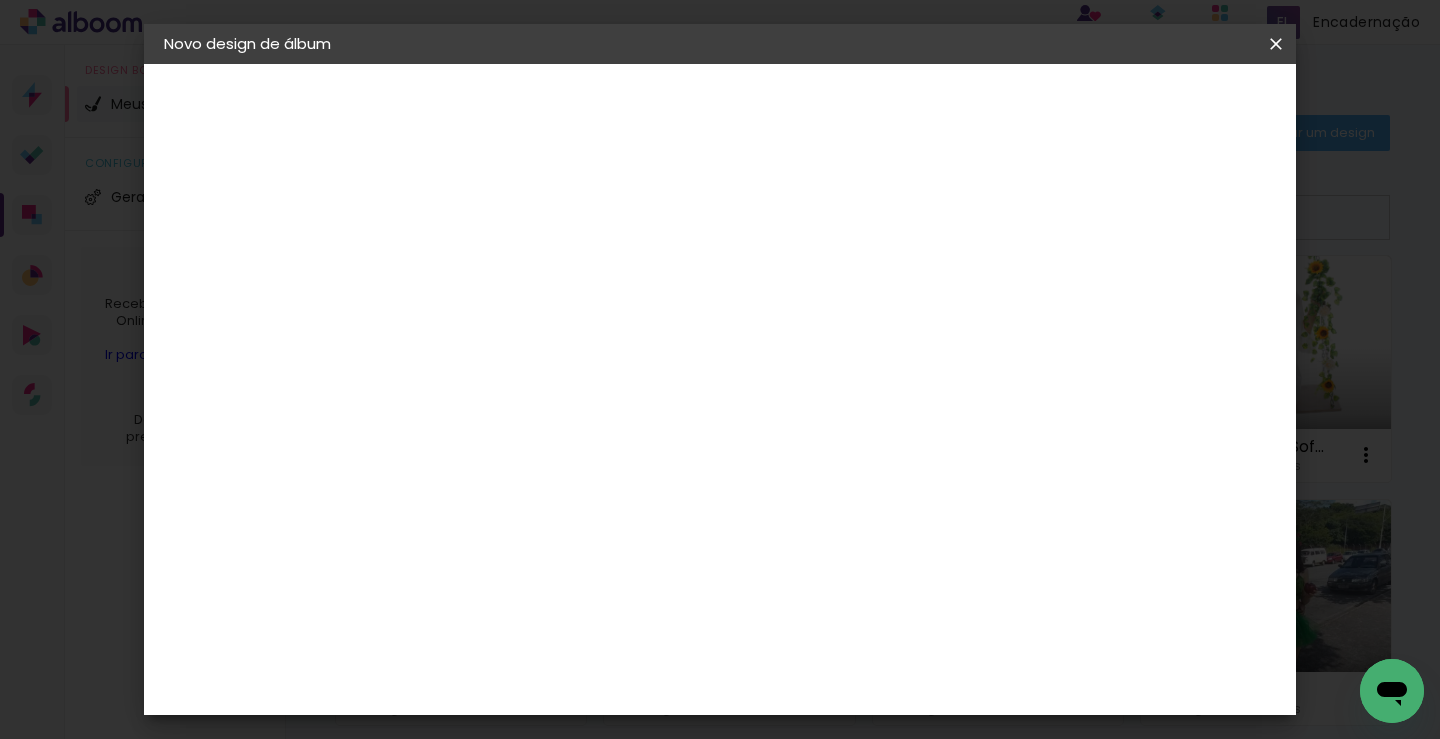 scroll, scrollTop: 200, scrollLeft: 0, axis: vertical 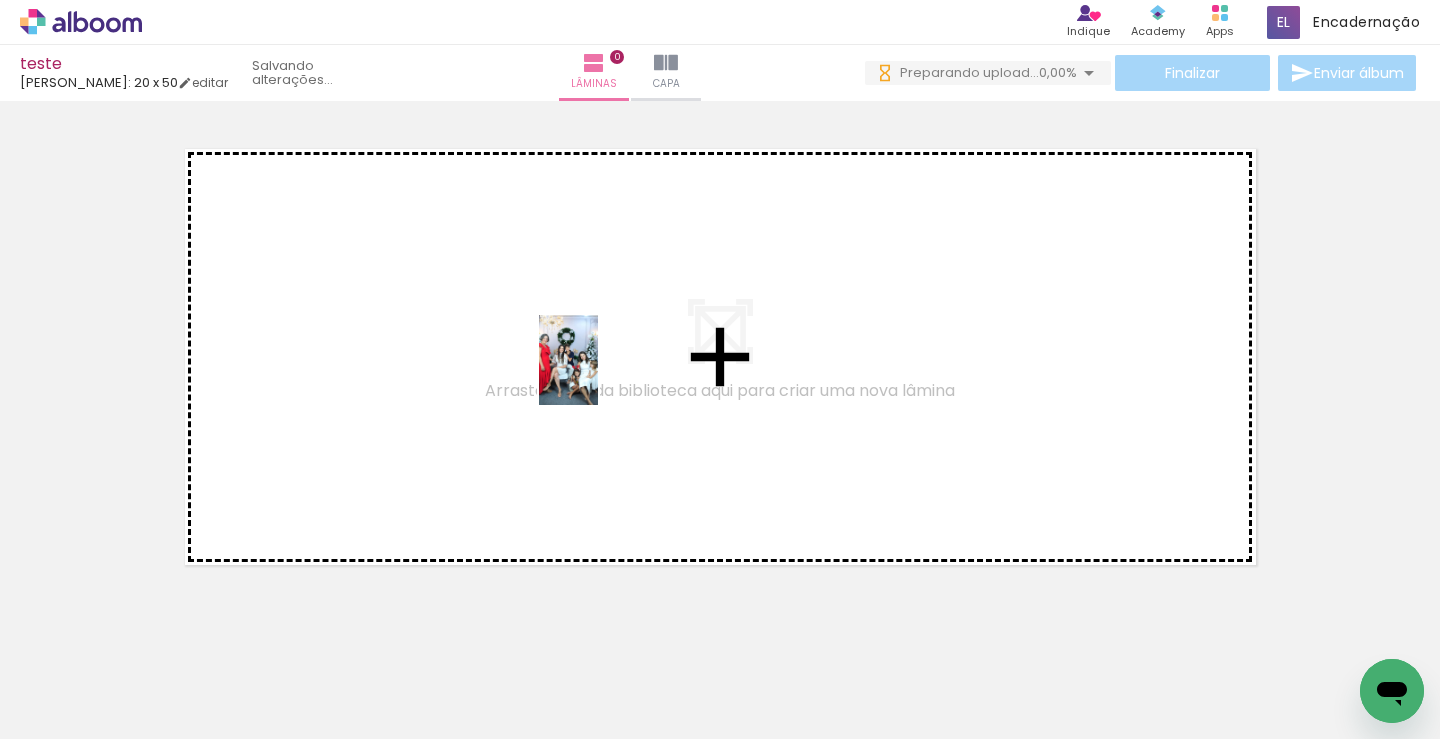 drag, startPoint x: 211, startPoint y: 675, endPoint x: 599, endPoint y: 375, distance: 490.45285 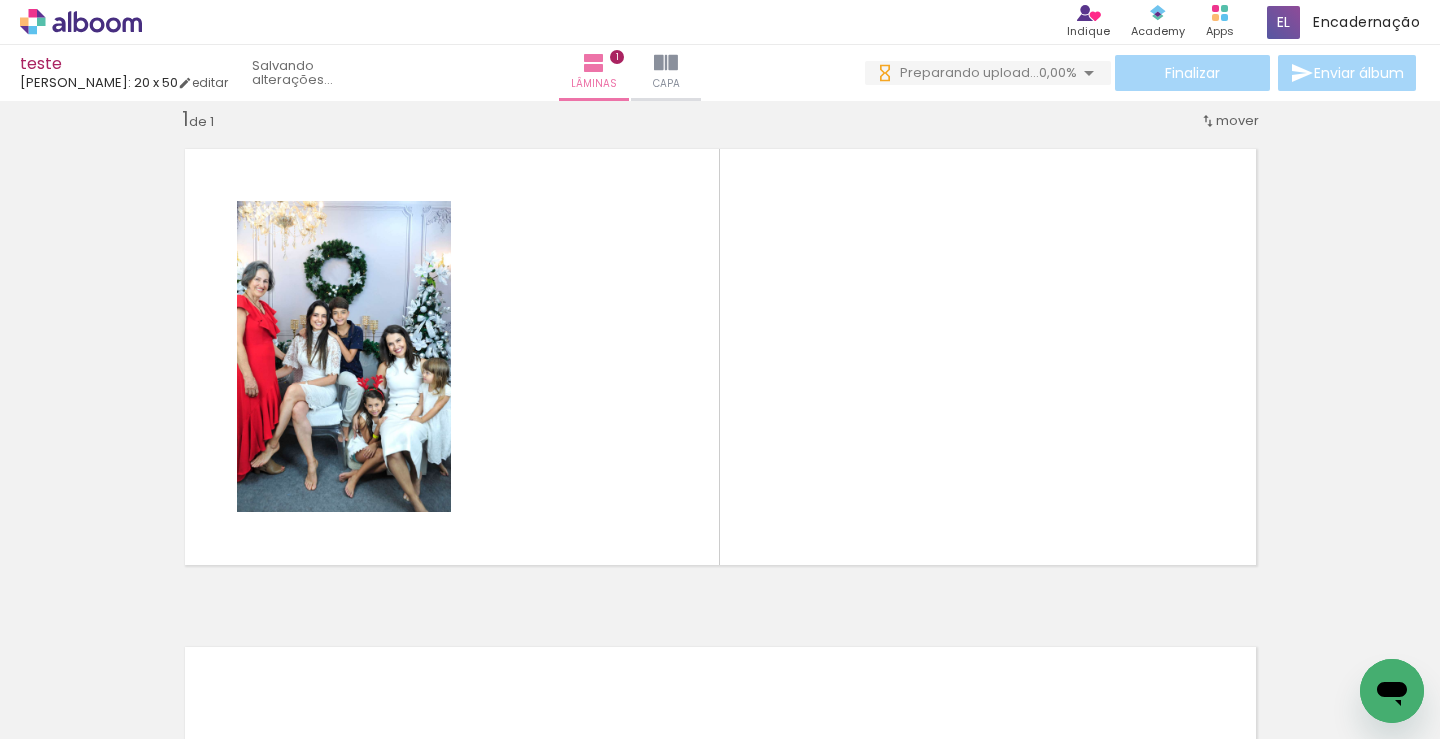scroll, scrollTop: 0, scrollLeft: 0, axis: both 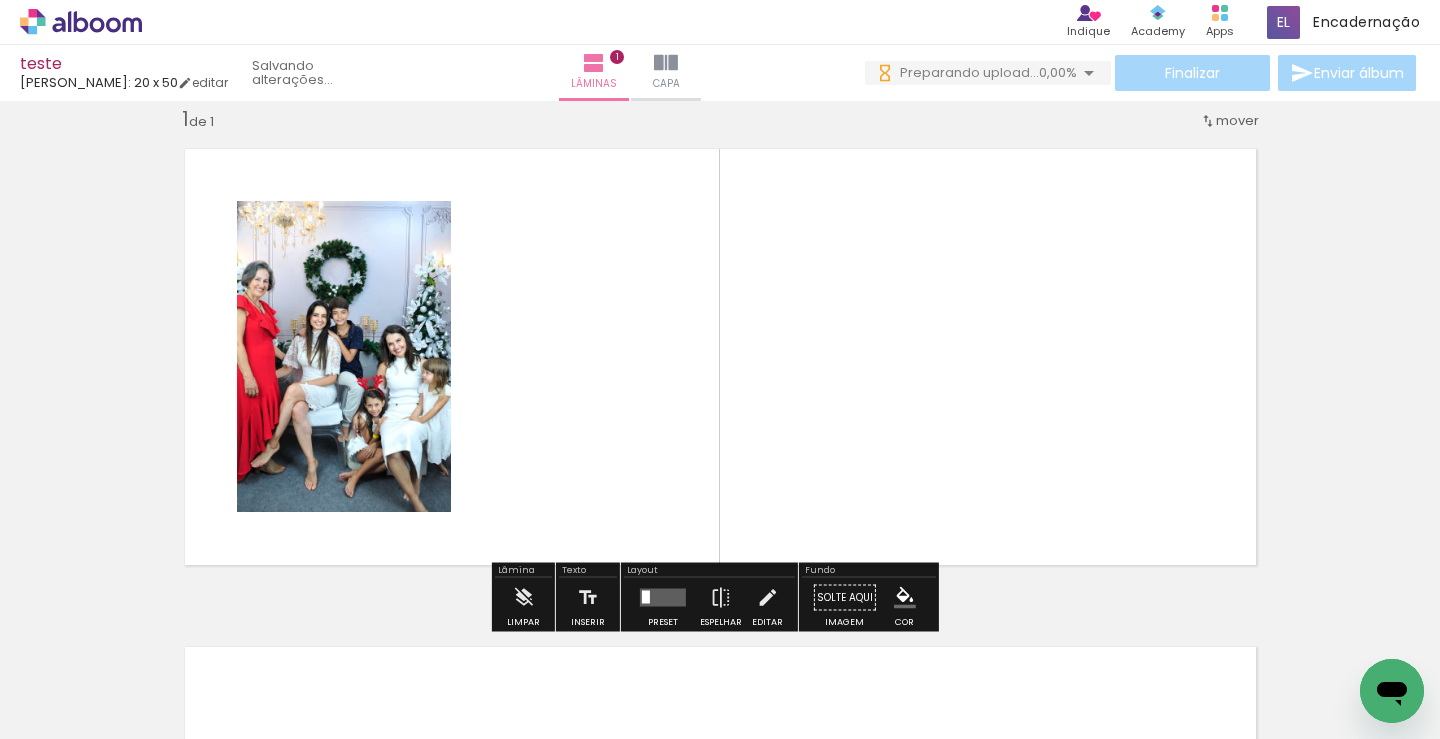 click at bounding box center (663, 598) 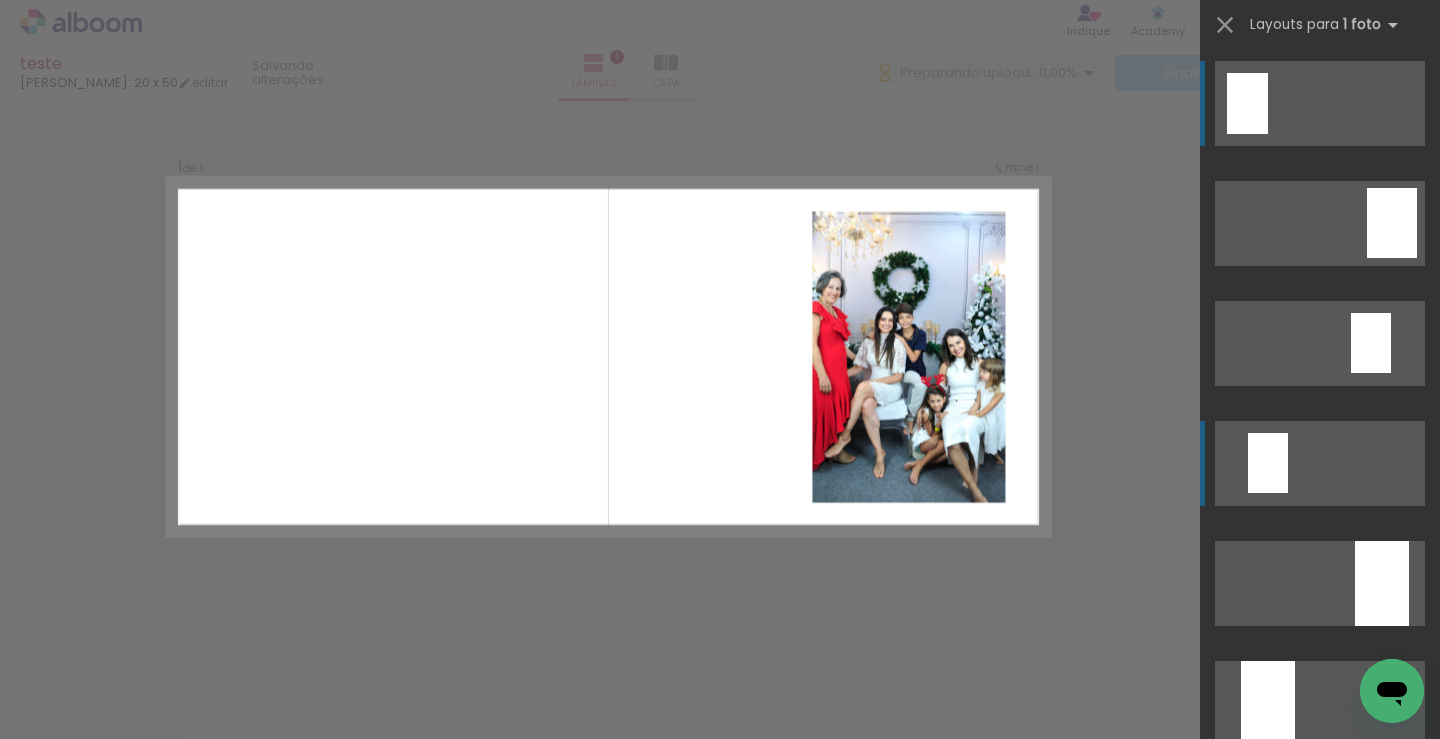 scroll, scrollTop: 0, scrollLeft: 0, axis: both 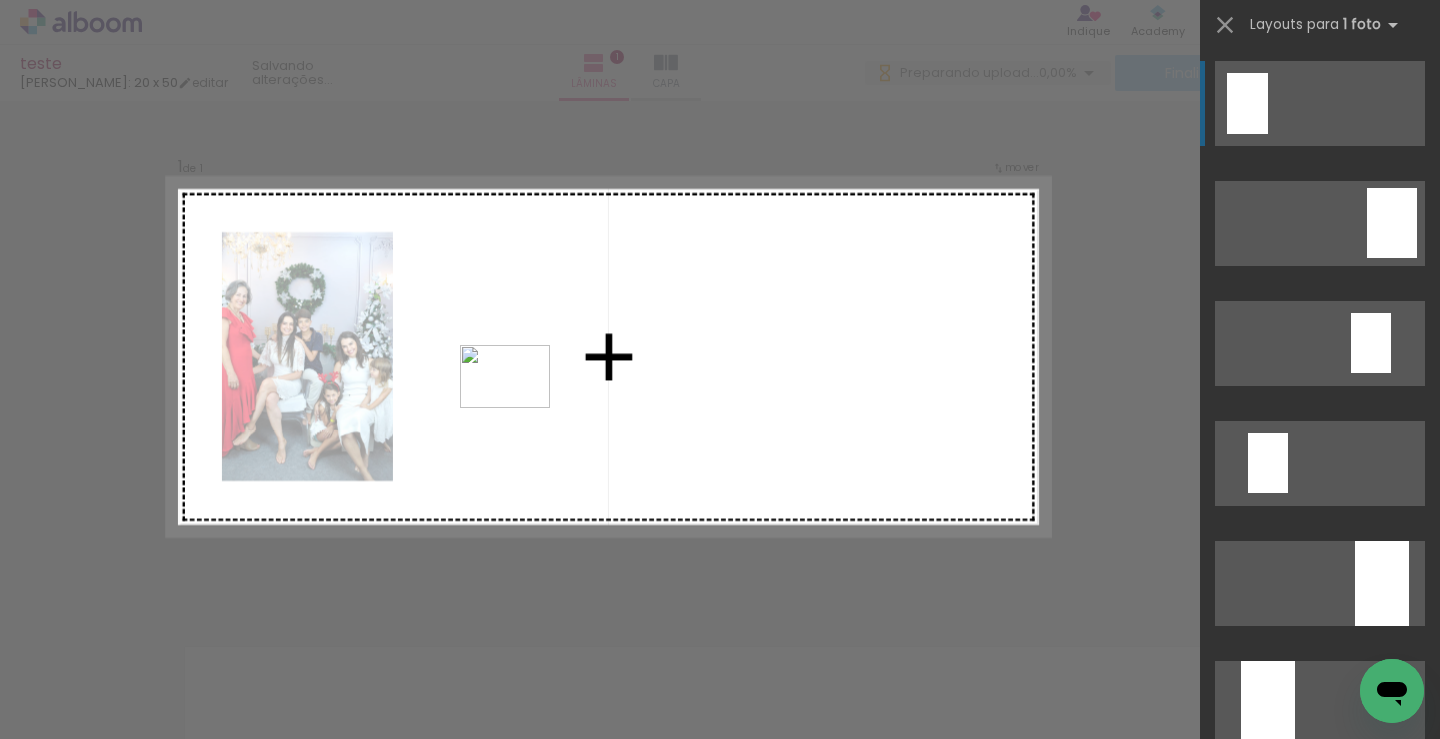 drag, startPoint x: 520, startPoint y: 661, endPoint x: 520, endPoint y: 405, distance: 256 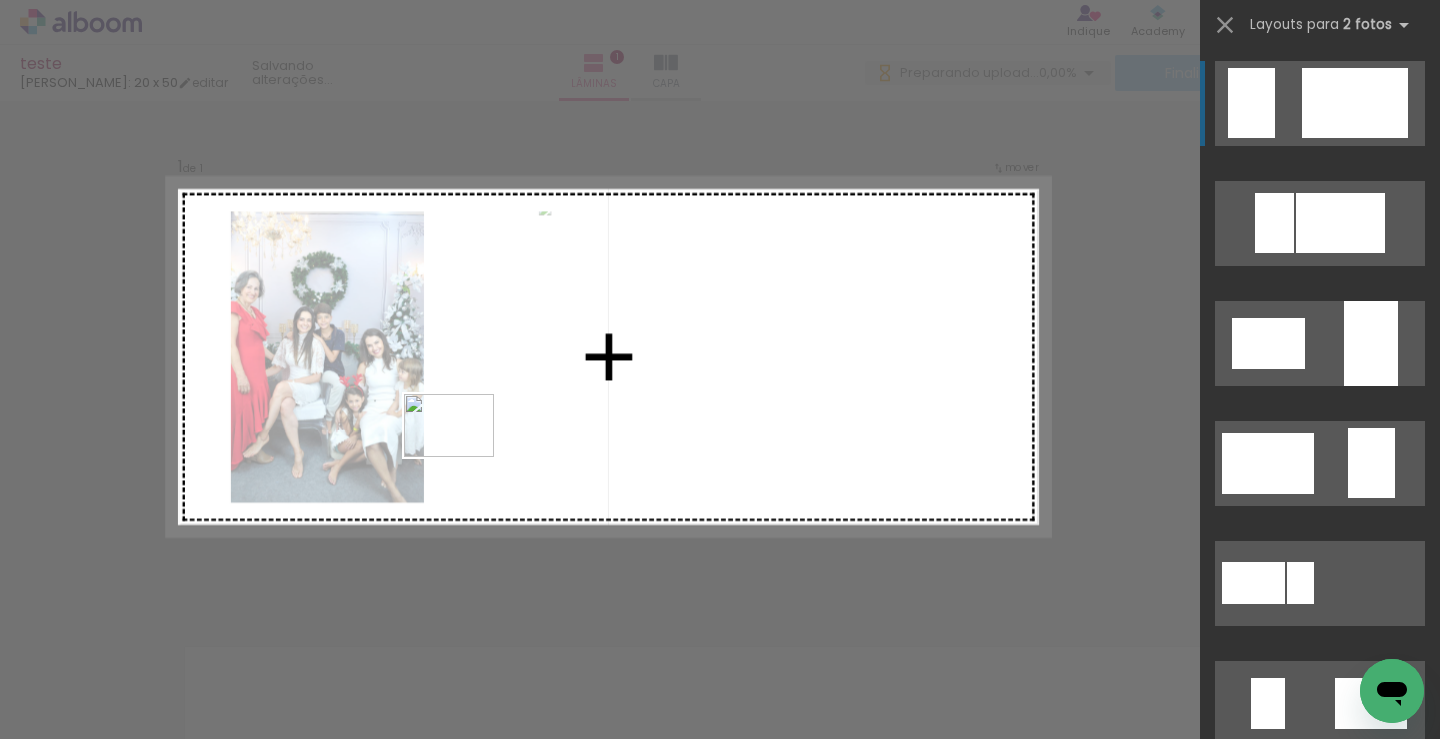 drag, startPoint x: 448, startPoint y: 668, endPoint x: 464, endPoint y: 454, distance: 214.59729 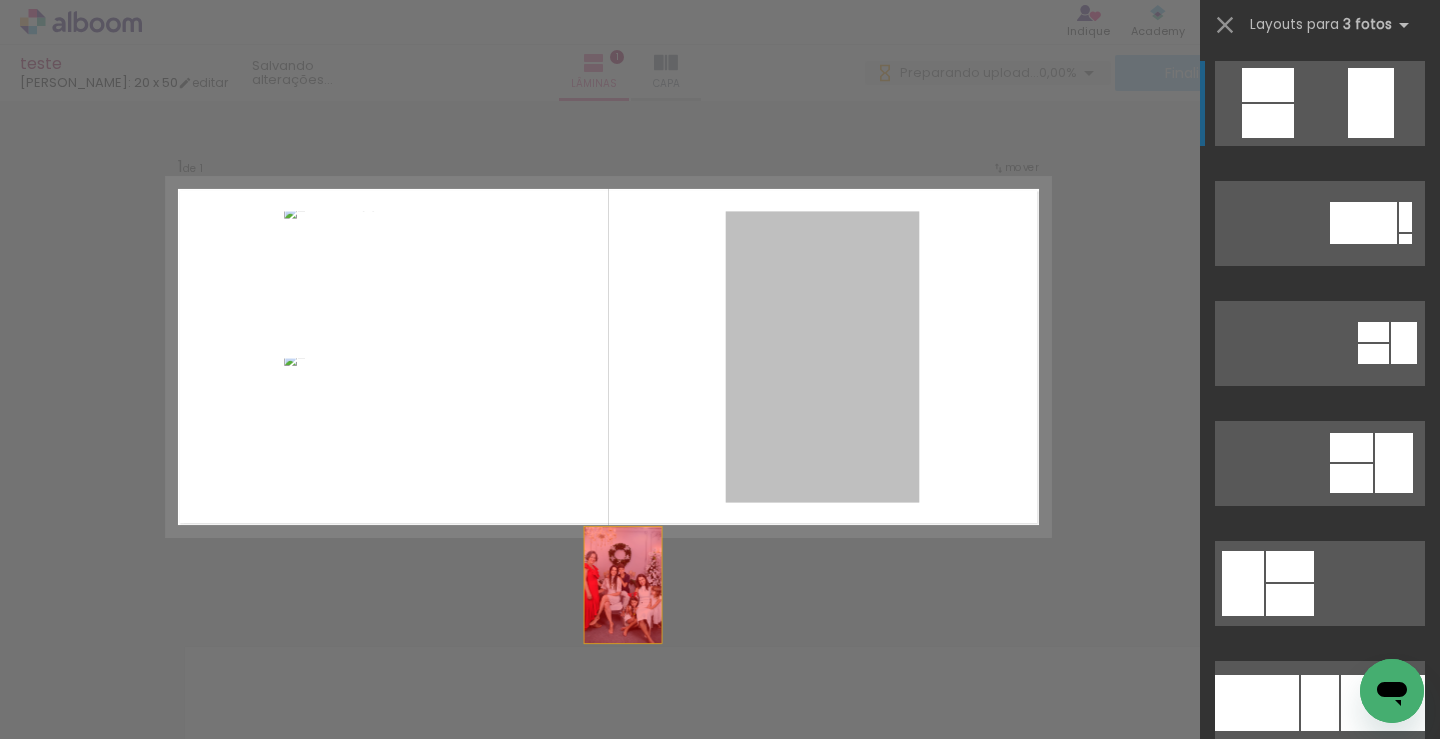 drag, startPoint x: 821, startPoint y: 389, endPoint x: 536, endPoint y: 700, distance: 421.83646 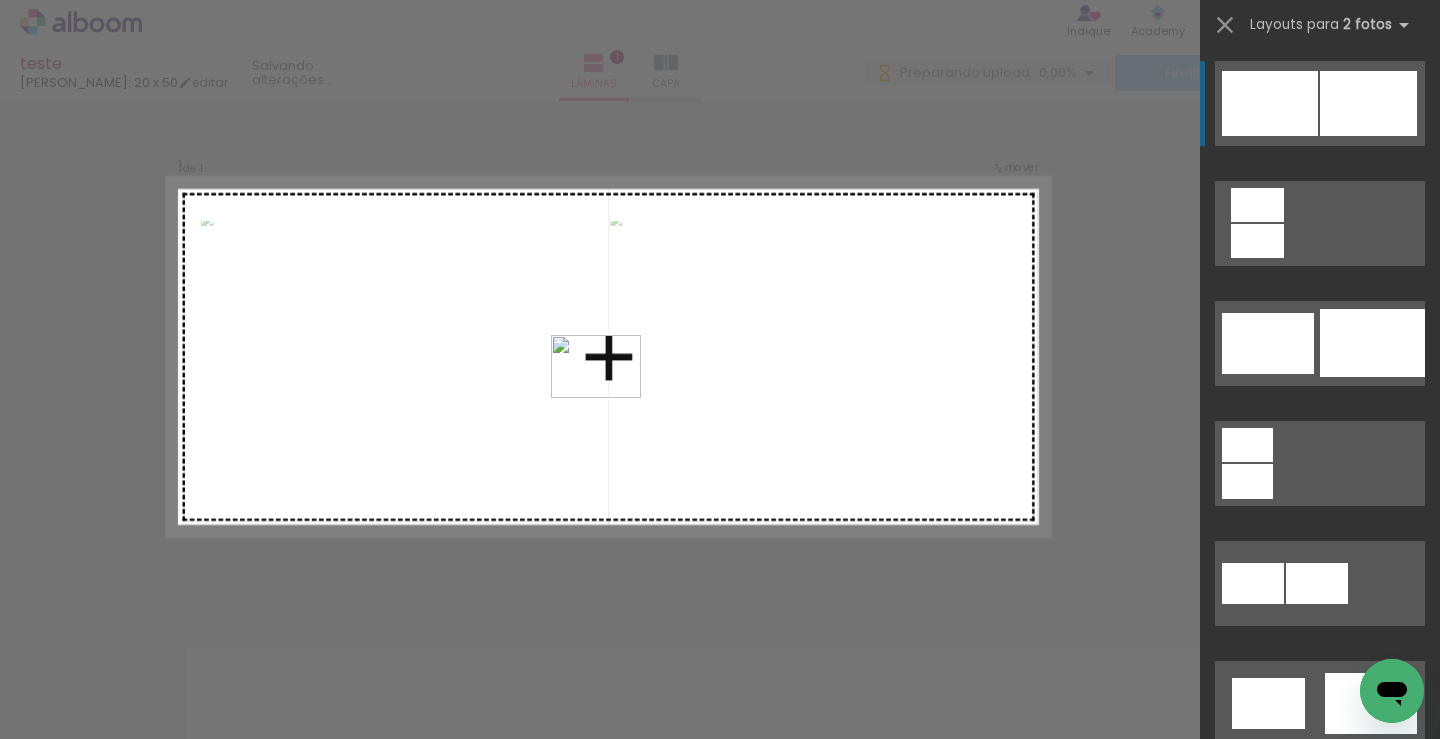 drag, startPoint x: 664, startPoint y: 702, endPoint x: 611, endPoint y: 395, distance: 311.54132 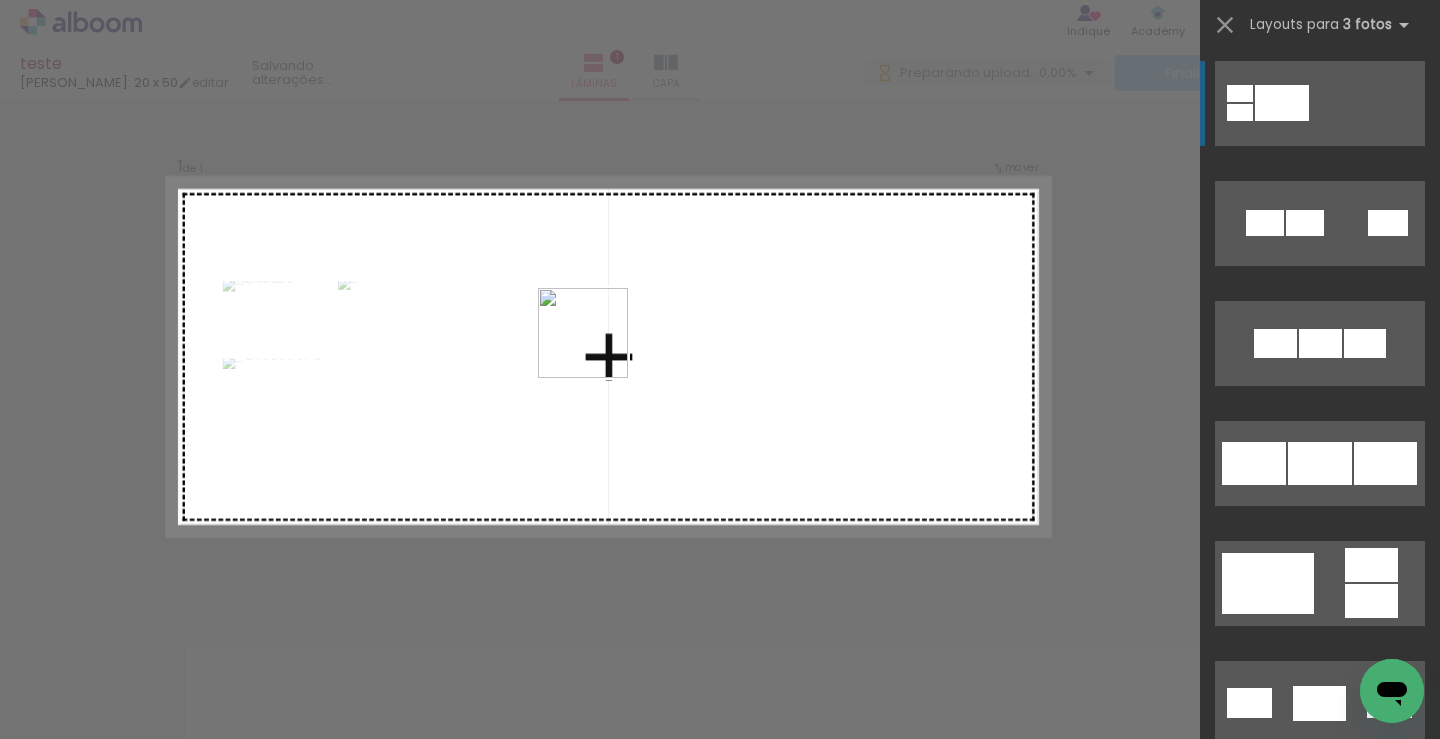 drag, startPoint x: 773, startPoint y: 676, endPoint x: 598, endPoint y: 348, distance: 371.7647 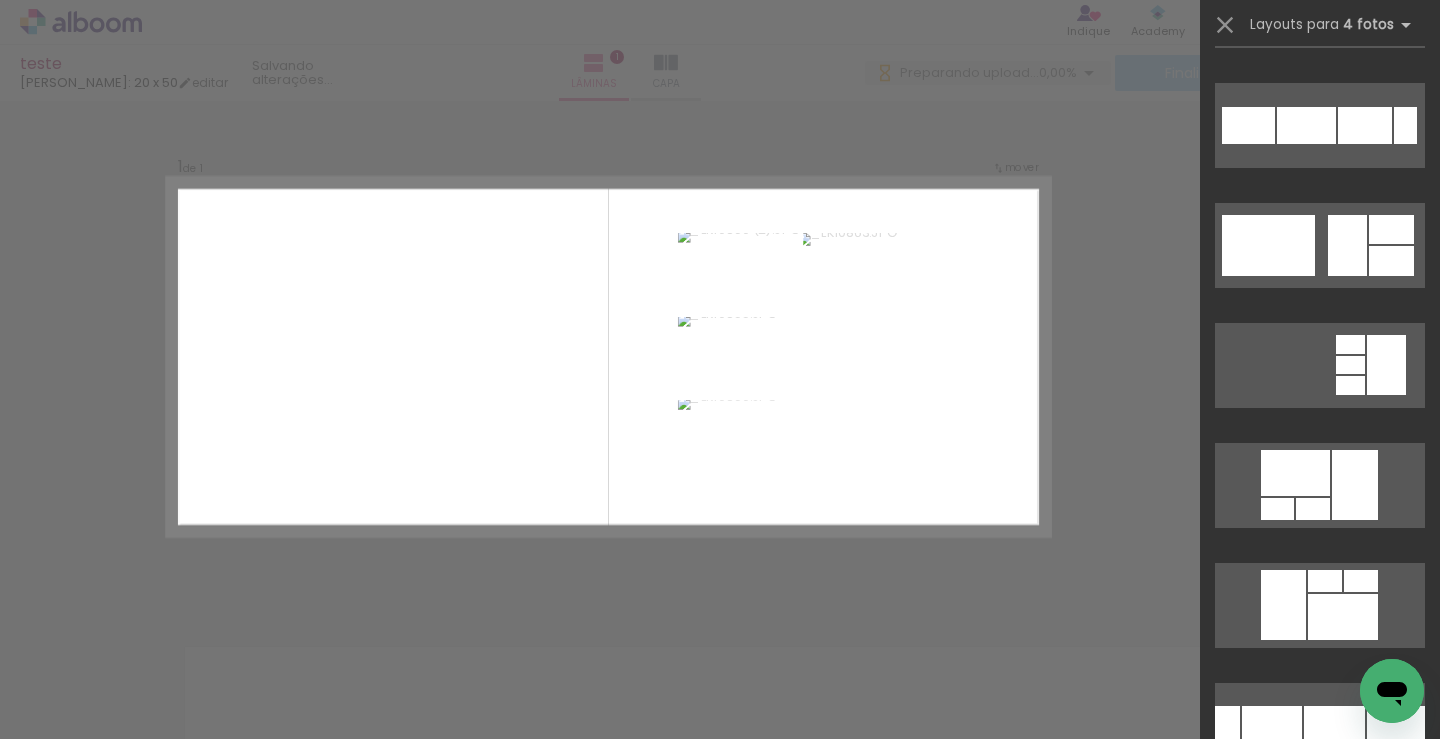 scroll, scrollTop: 1300, scrollLeft: 0, axis: vertical 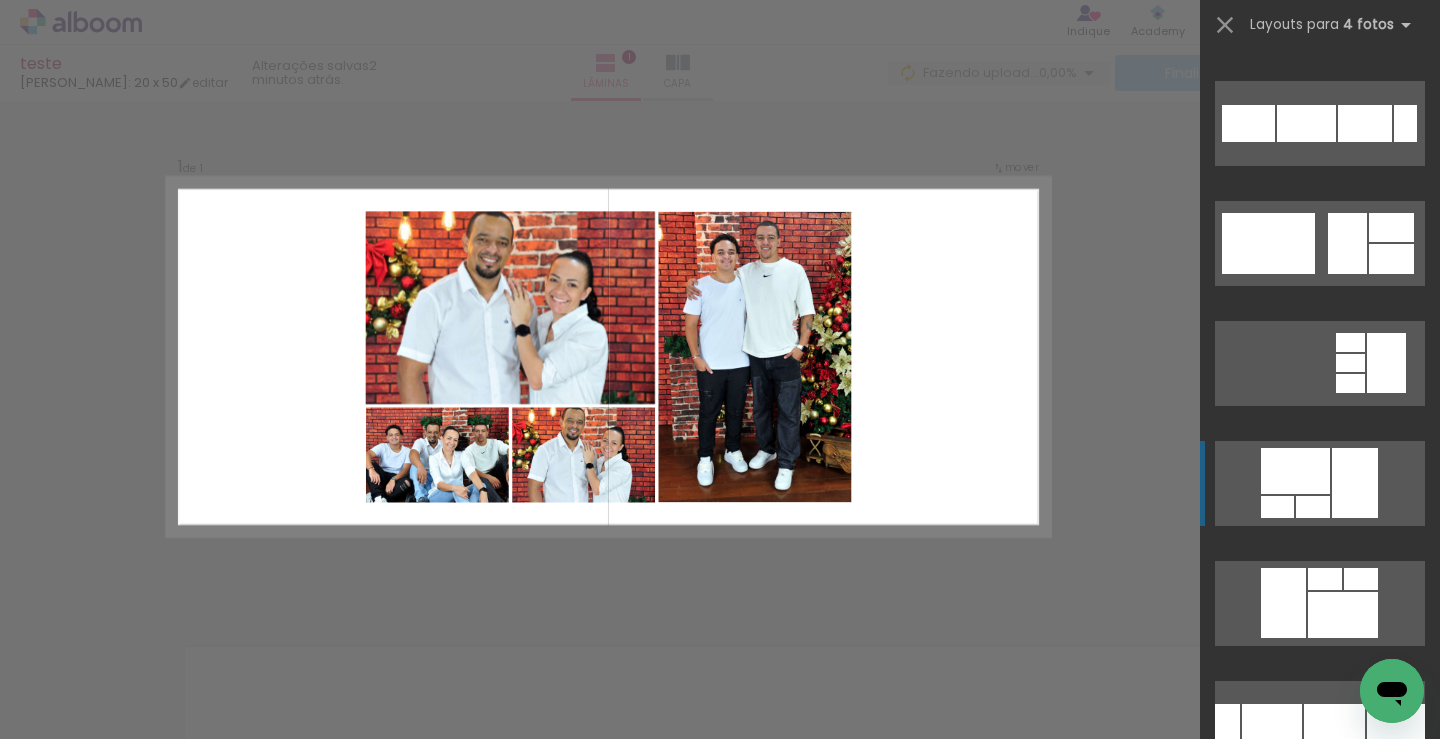 click at bounding box center [1295, 471] 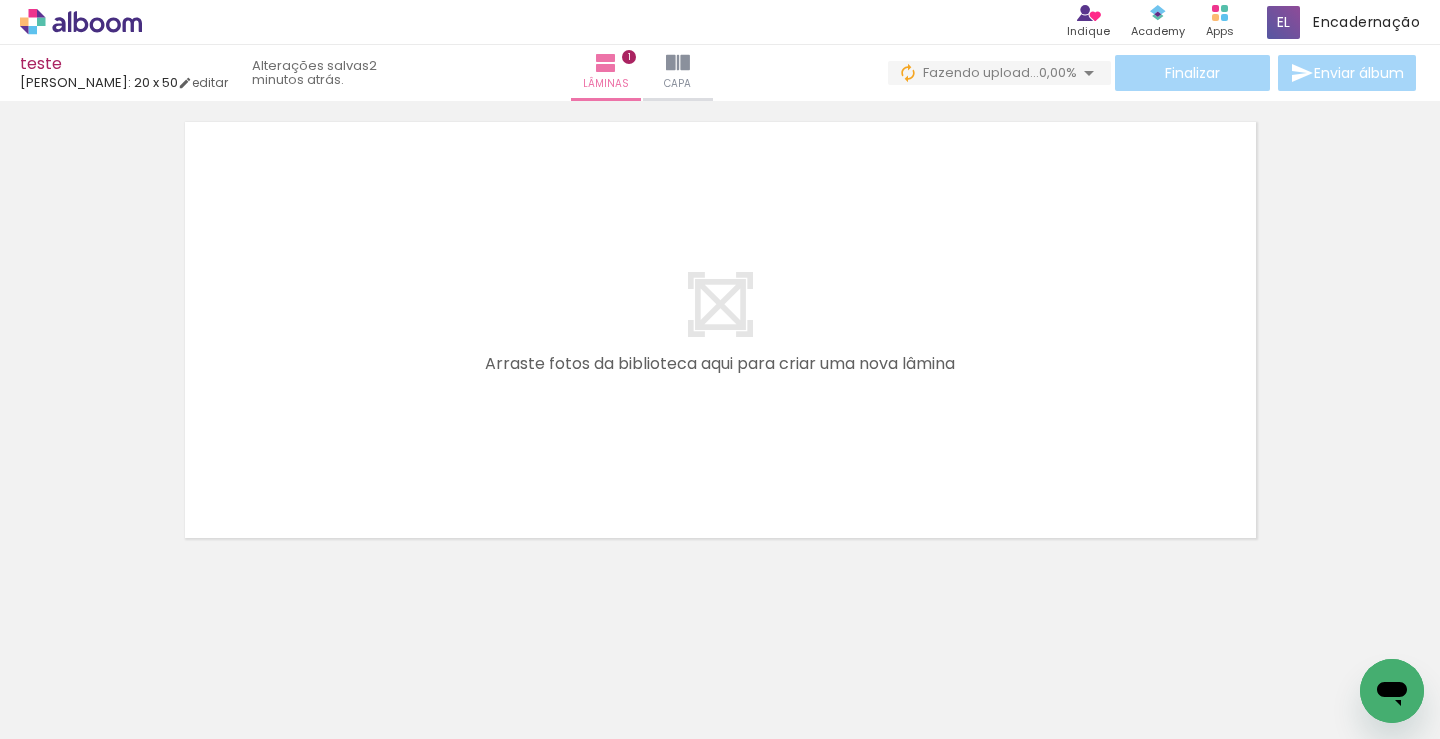 scroll, scrollTop: 561, scrollLeft: 0, axis: vertical 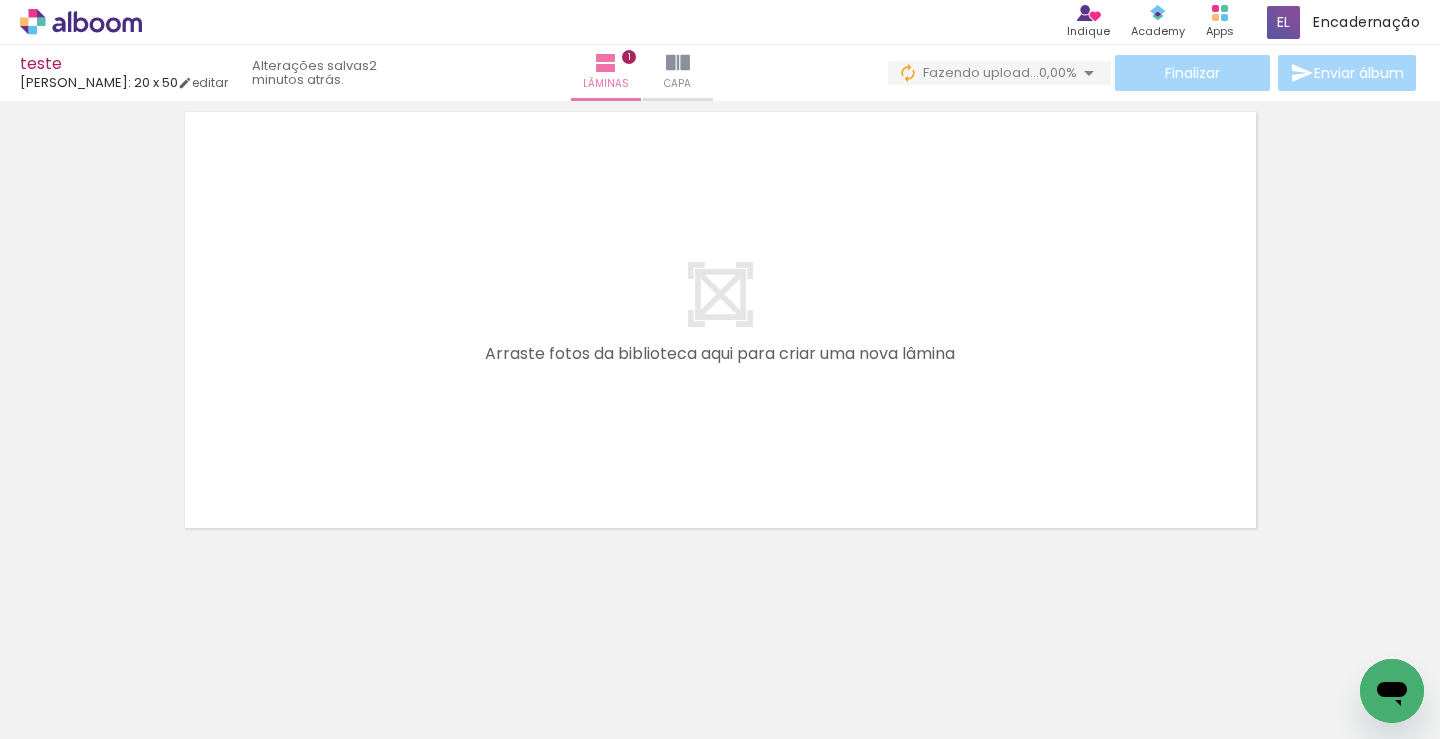 click at bounding box center (720, 320) 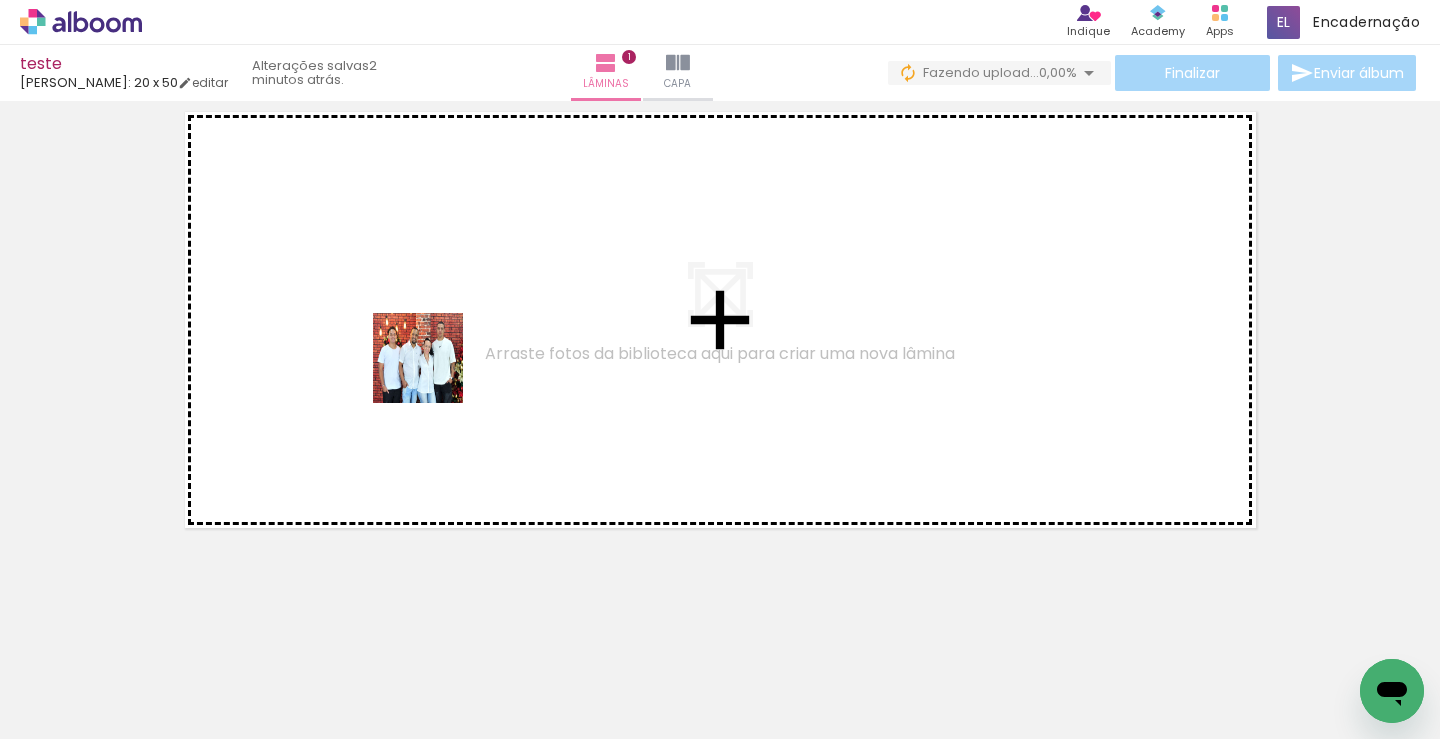 drag, startPoint x: 293, startPoint y: 691, endPoint x: 436, endPoint y: 366, distance: 355.069 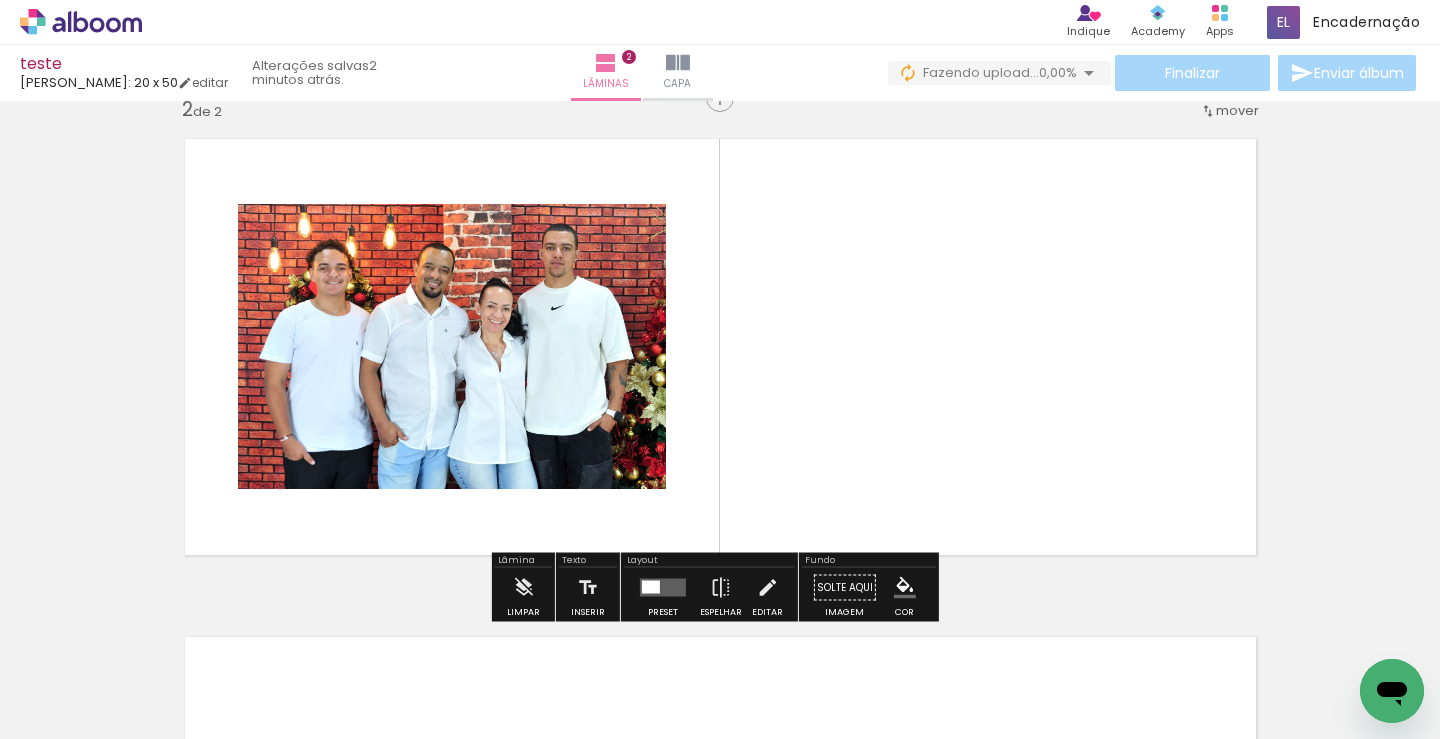 scroll, scrollTop: 524, scrollLeft: 0, axis: vertical 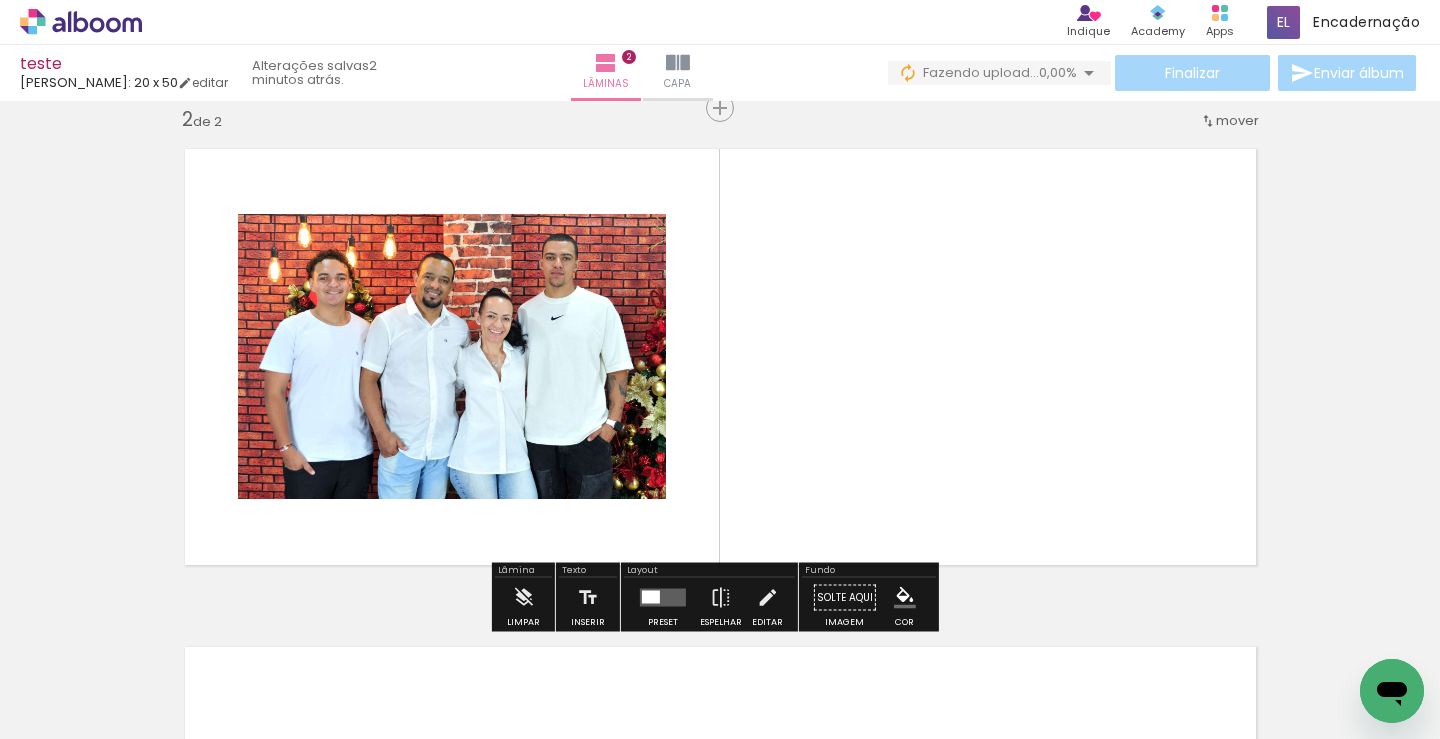 click at bounding box center [663, 598] 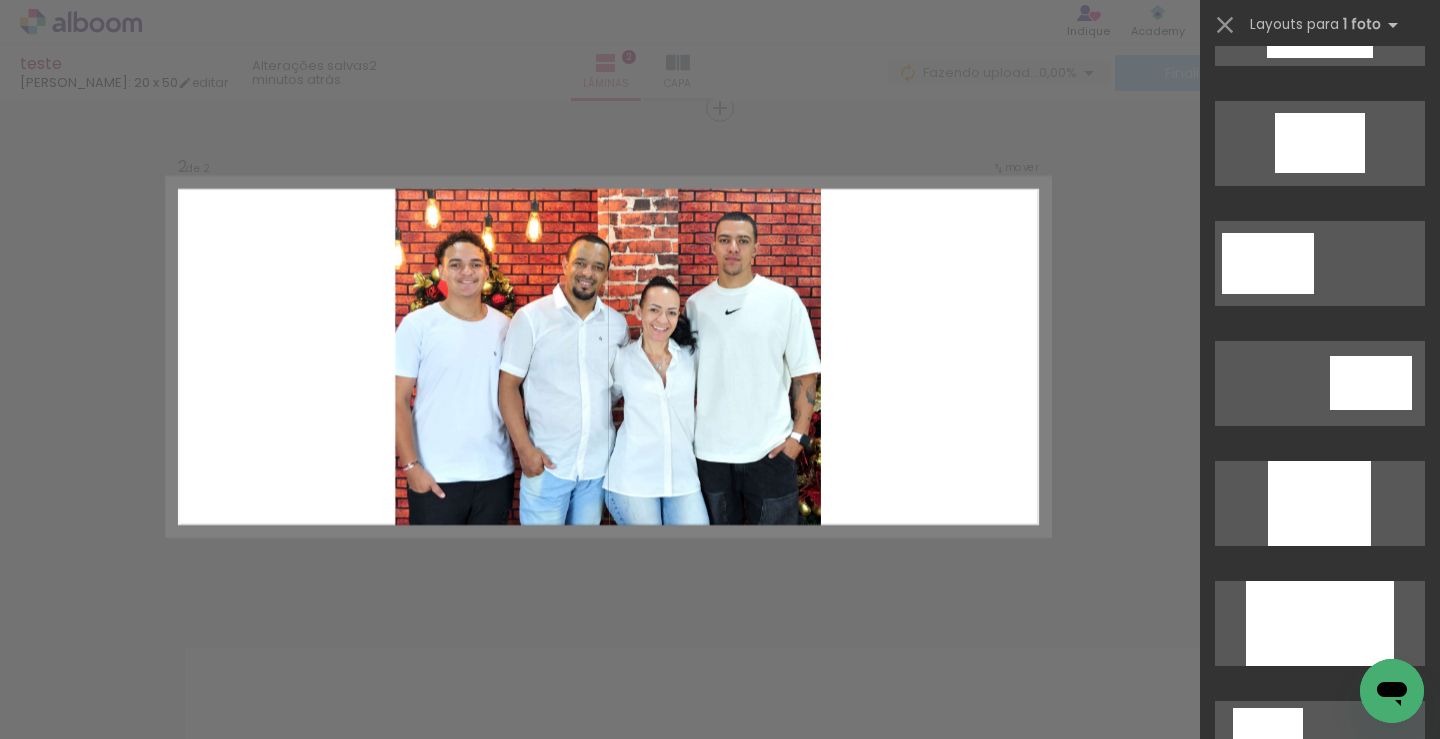 scroll, scrollTop: 1200, scrollLeft: 0, axis: vertical 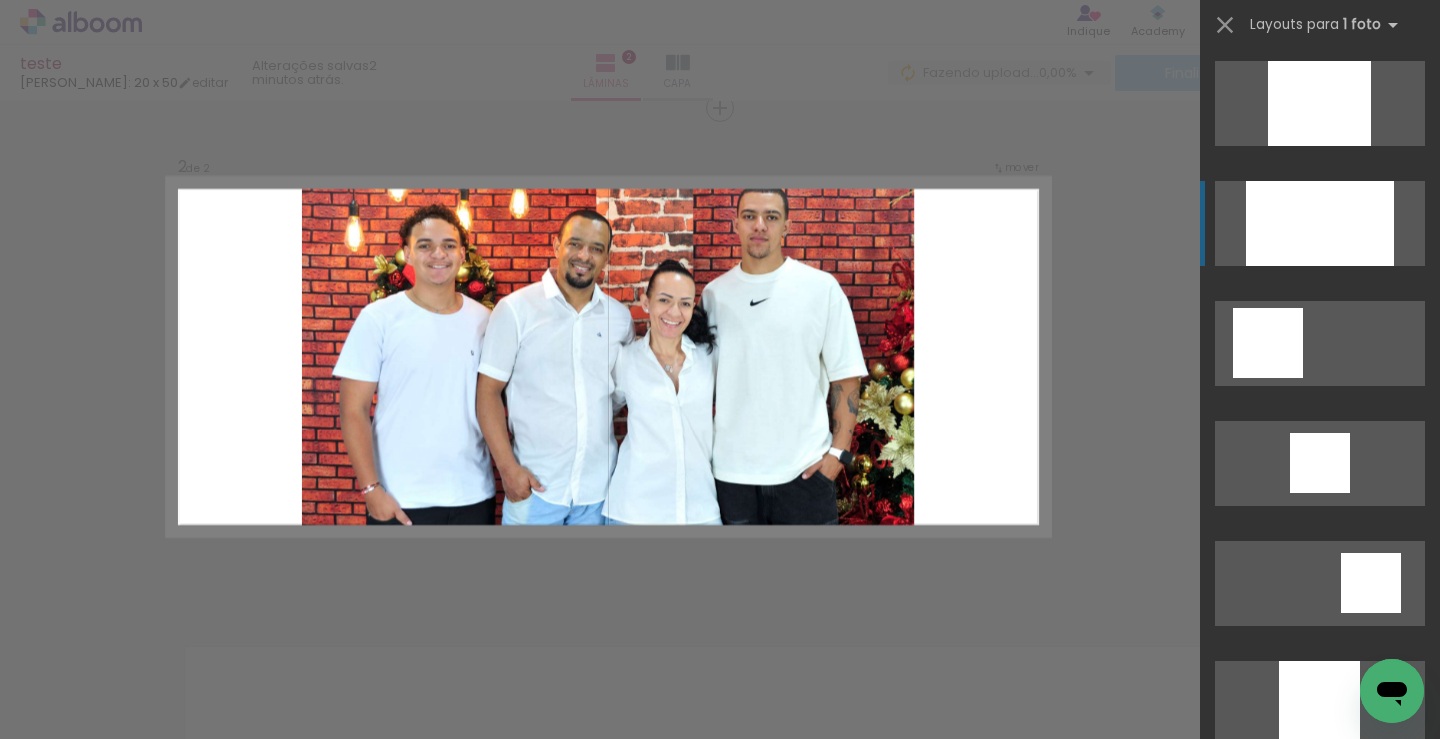 click at bounding box center [1319, 703] 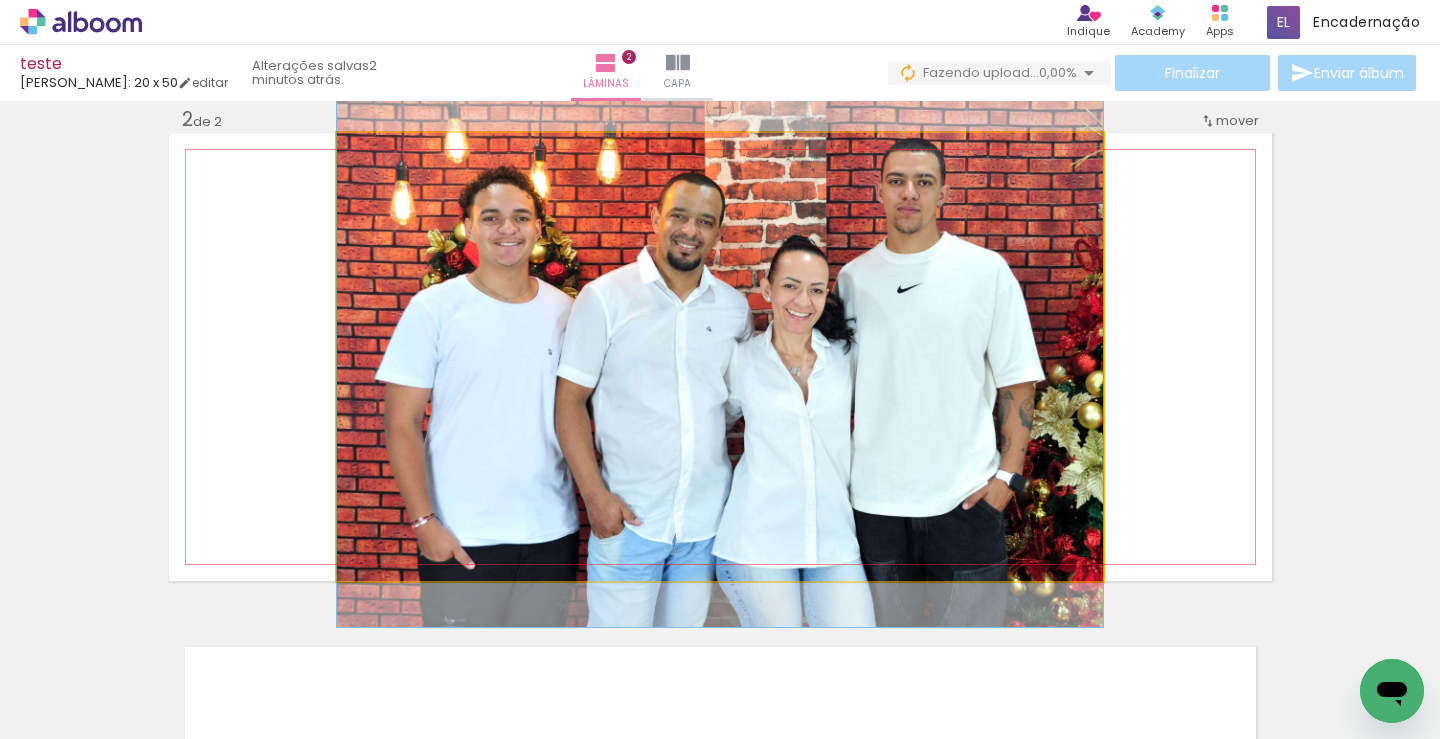 click 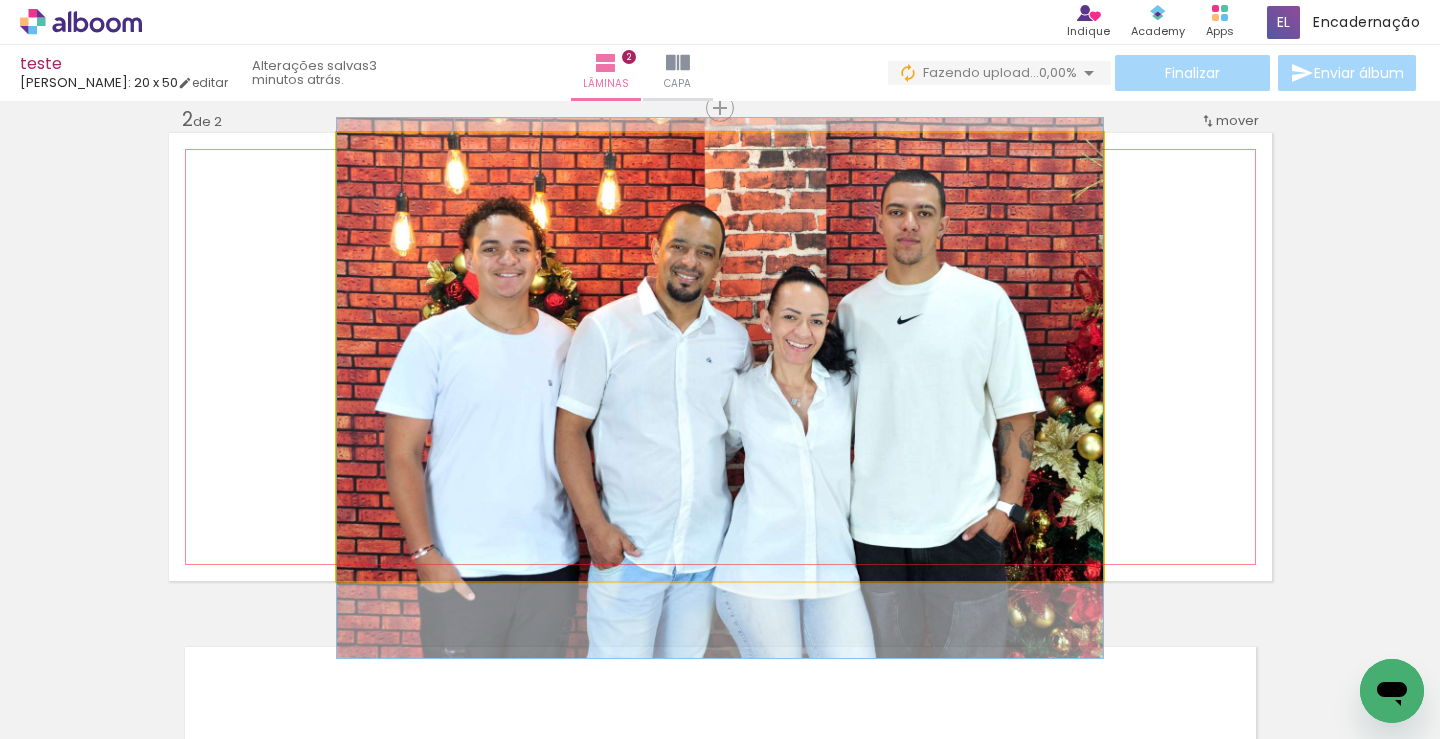 drag, startPoint x: 888, startPoint y: 280, endPoint x: 889, endPoint y: 311, distance: 31.016125 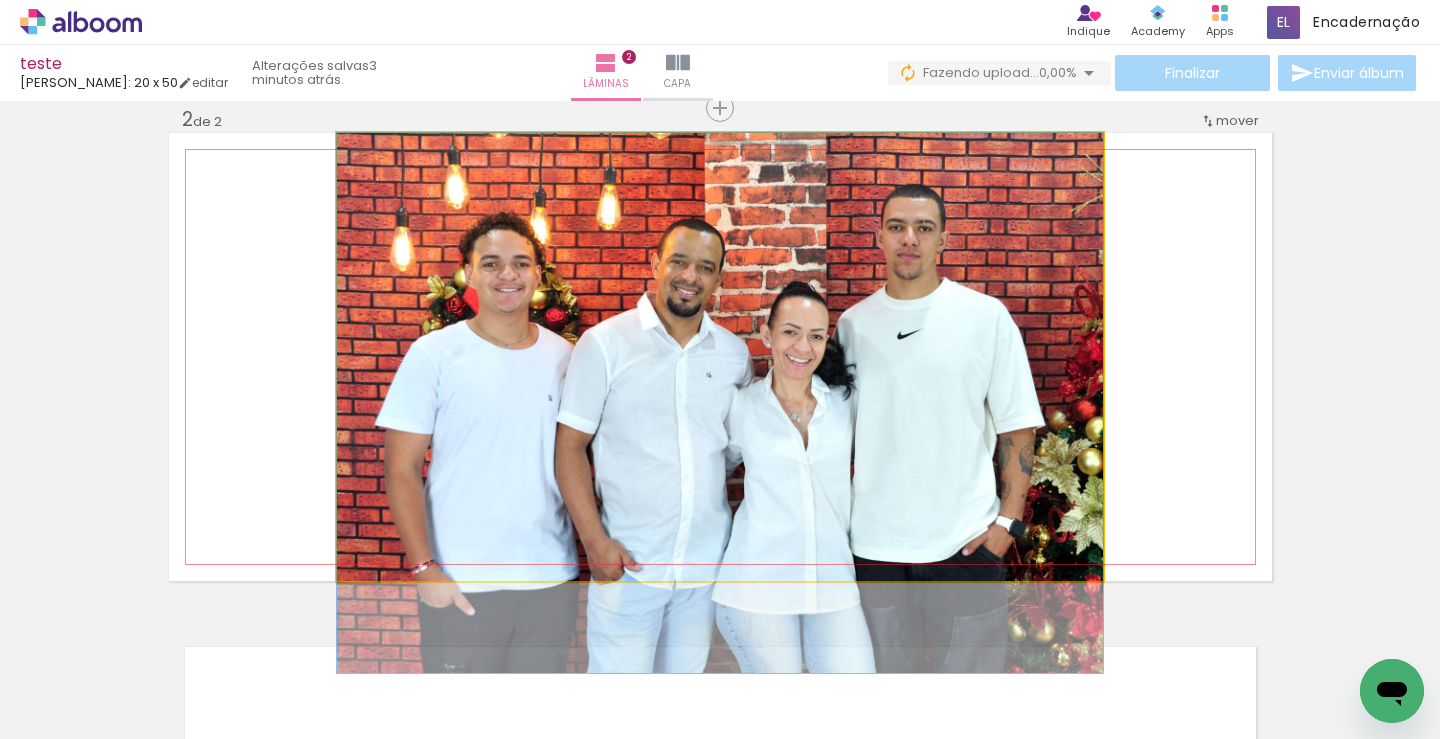 drag, startPoint x: 947, startPoint y: 296, endPoint x: 952, endPoint y: 321, distance: 25.495098 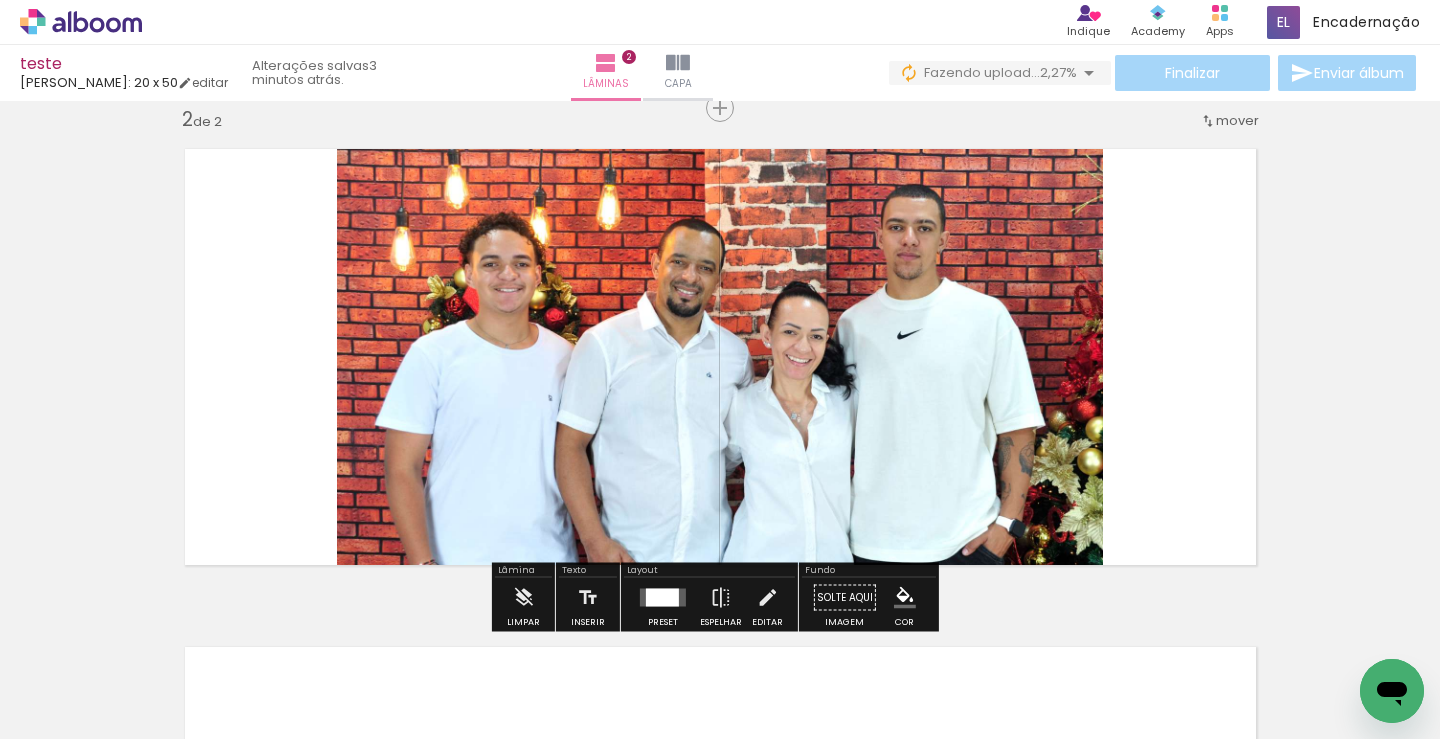 click on "Inserir lâmina 1  de 2  Inserir lâmina 2  de 2" at bounding box center (720, 331) 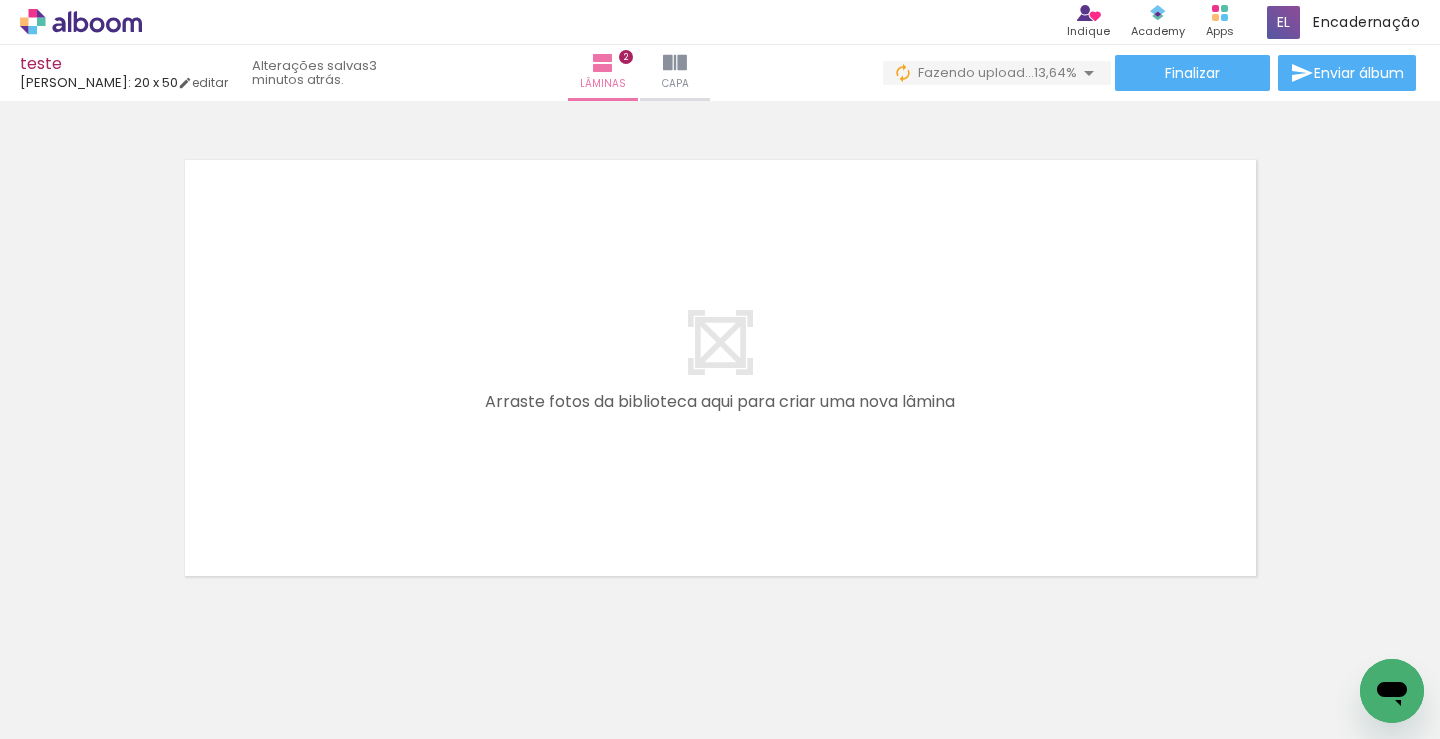 scroll, scrollTop: 1059, scrollLeft: 0, axis: vertical 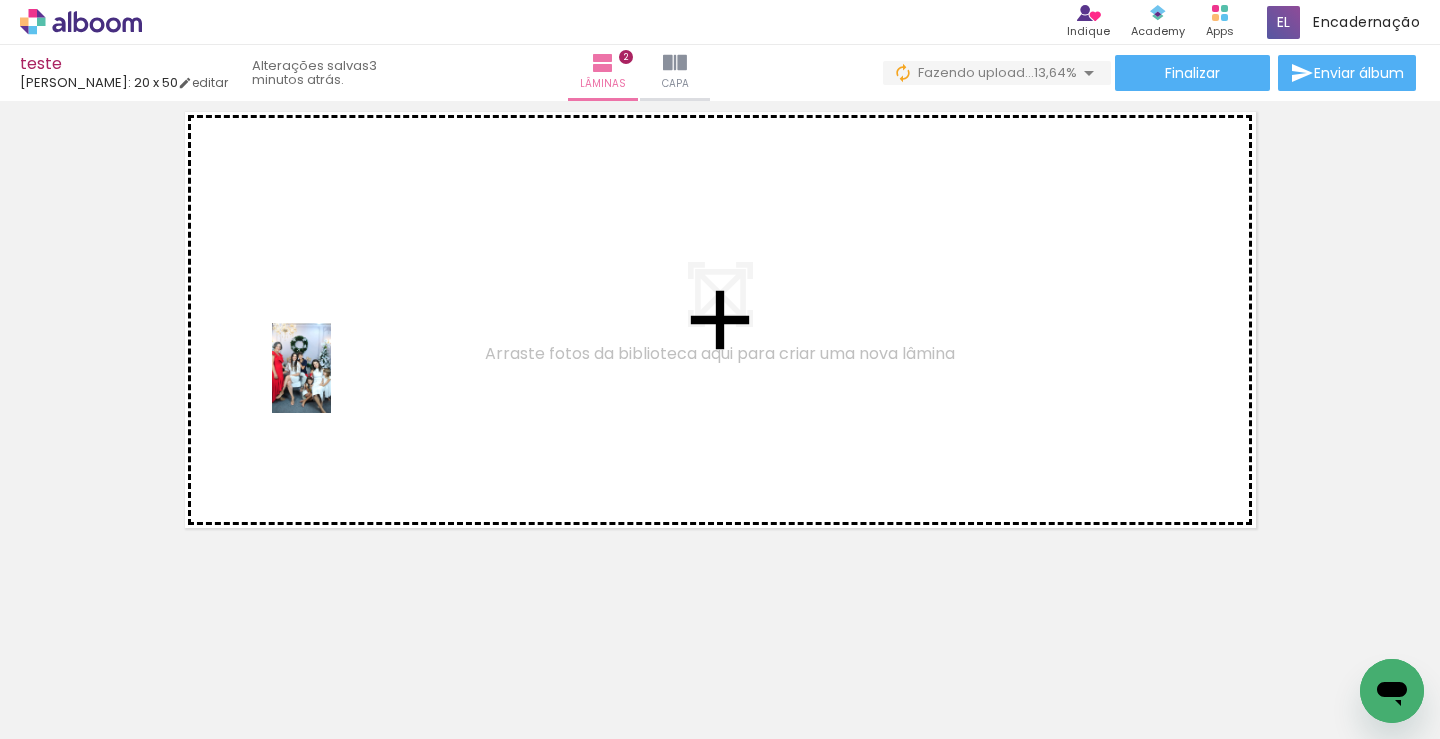 drag, startPoint x: 185, startPoint y: 680, endPoint x: 332, endPoint y: 383, distance: 331.388 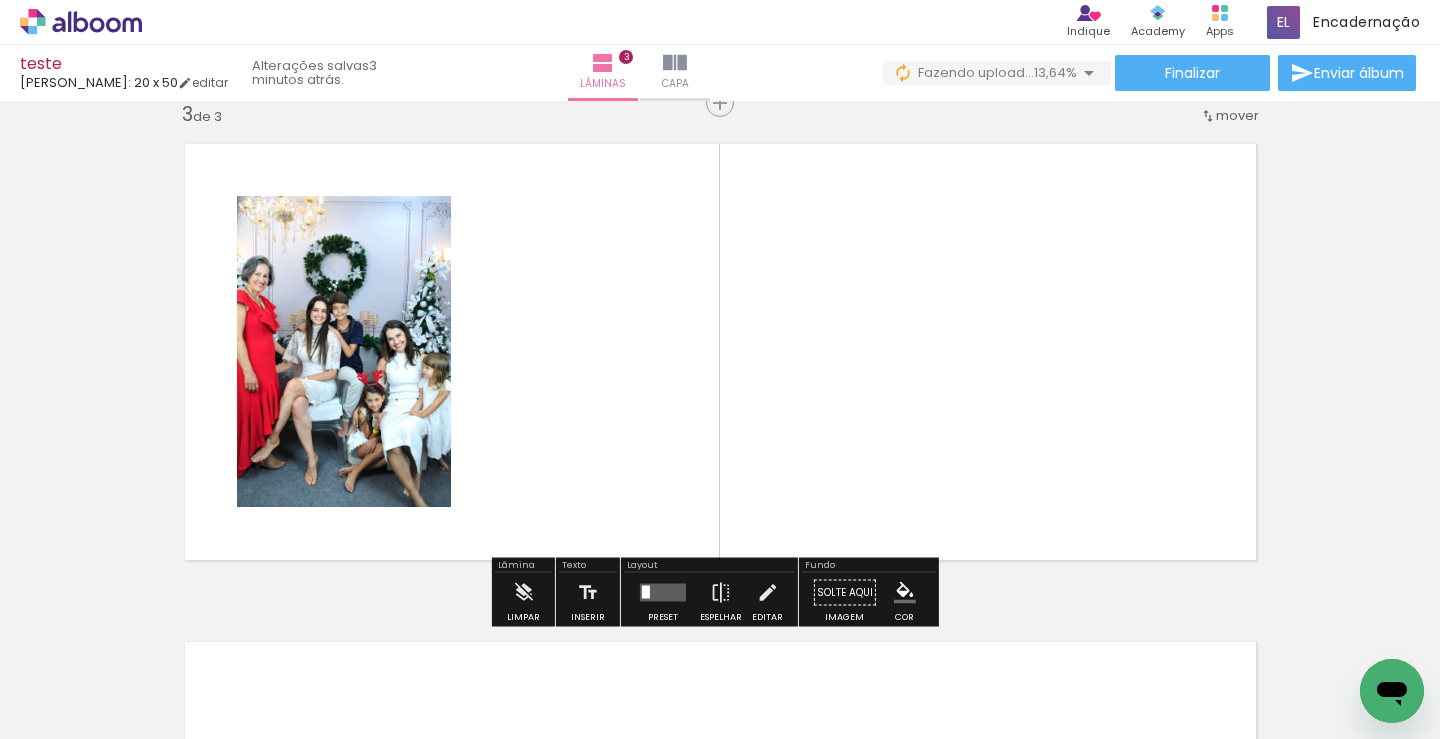 scroll, scrollTop: 1022, scrollLeft: 0, axis: vertical 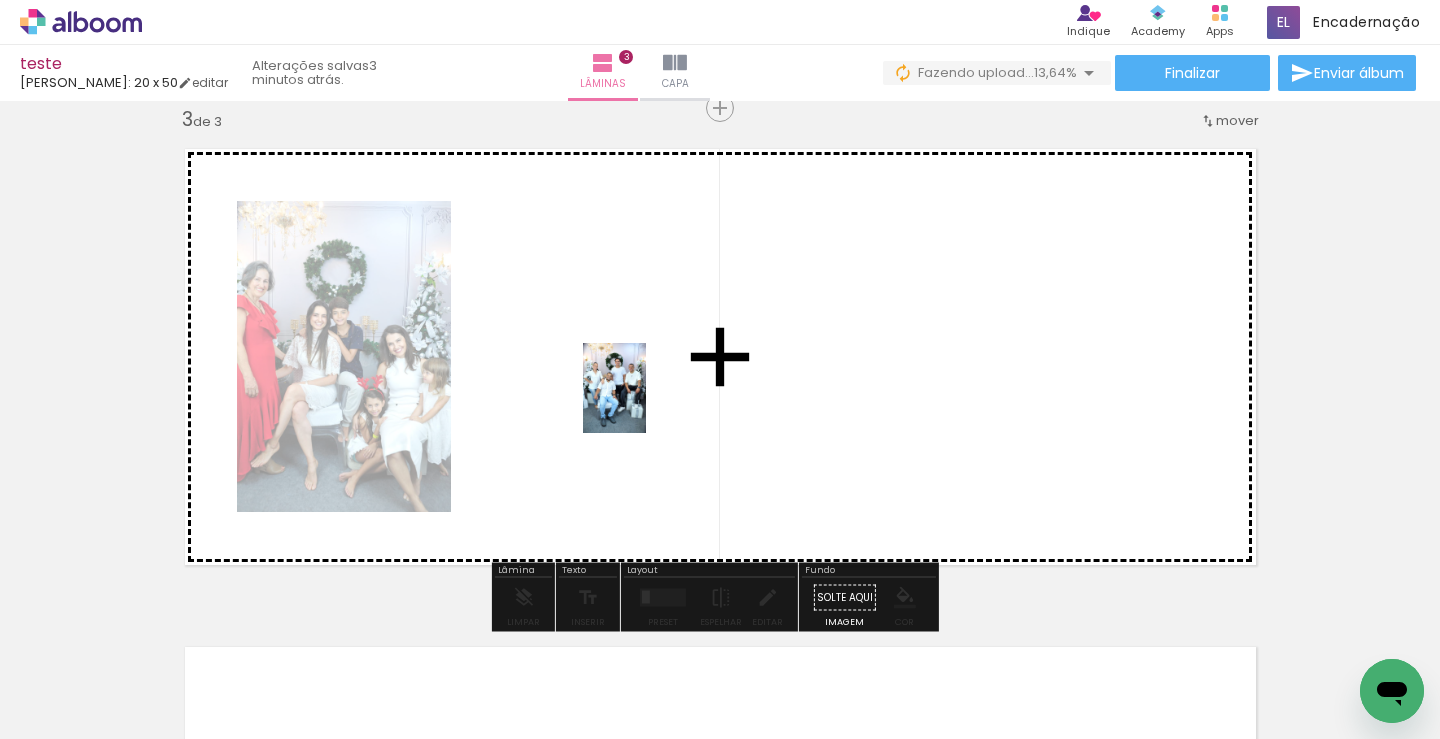 drag, startPoint x: 883, startPoint y: 691, endPoint x: 643, endPoint y: 403, distance: 374.892 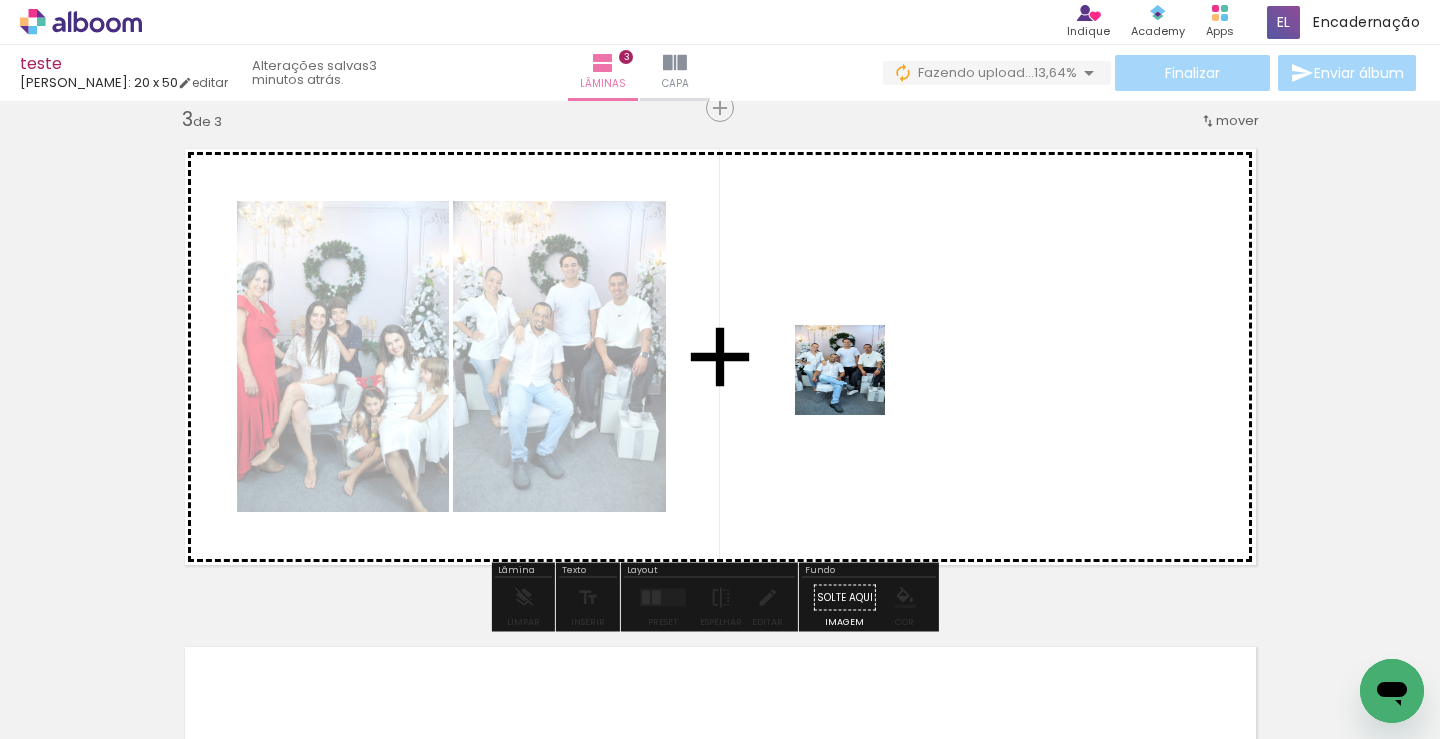 drag, startPoint x: 996, startPoint y: 668, endPoint x: 917, endPoint y: 455, distance: 227.17834 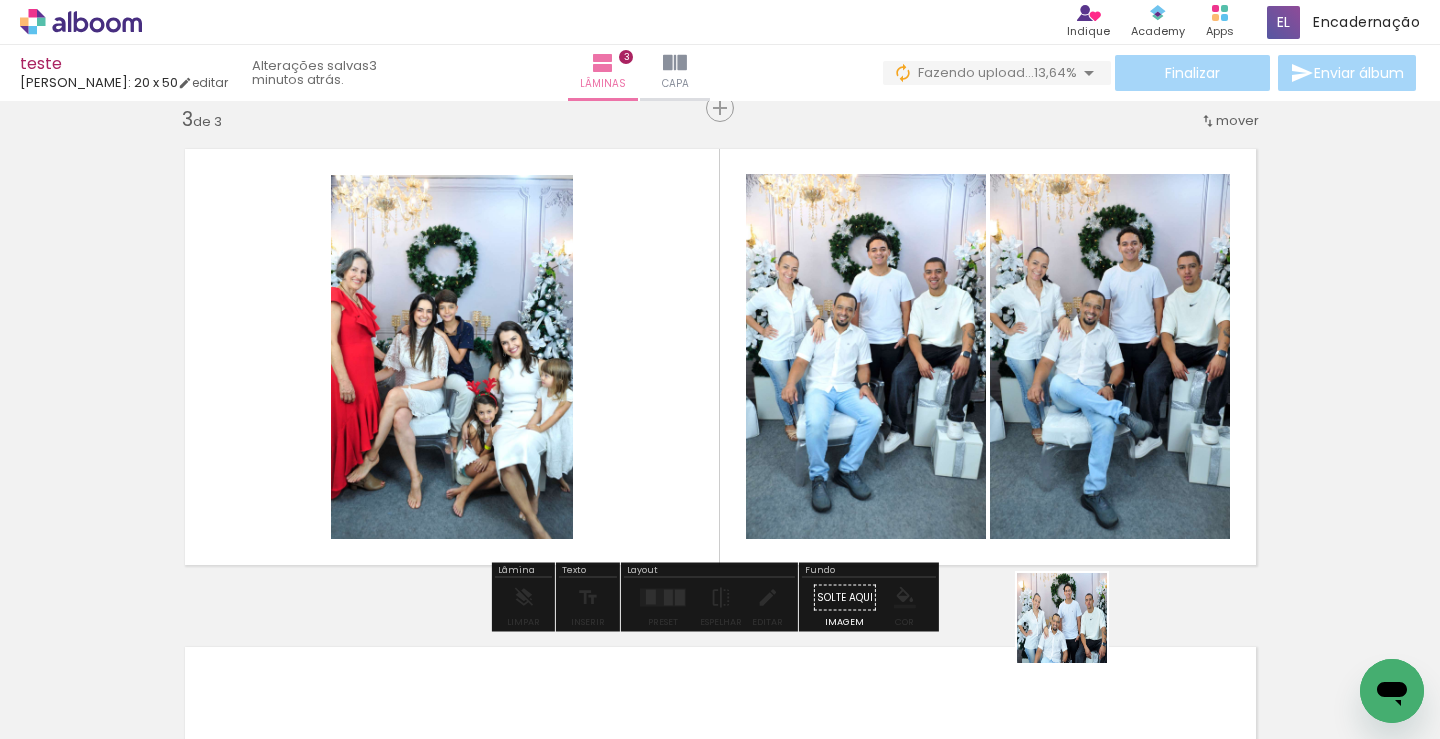 drag, startPoint x: 1106, startPoint y: 680, endPoint x: 943, endPoint y: 455, distance: 277.83807 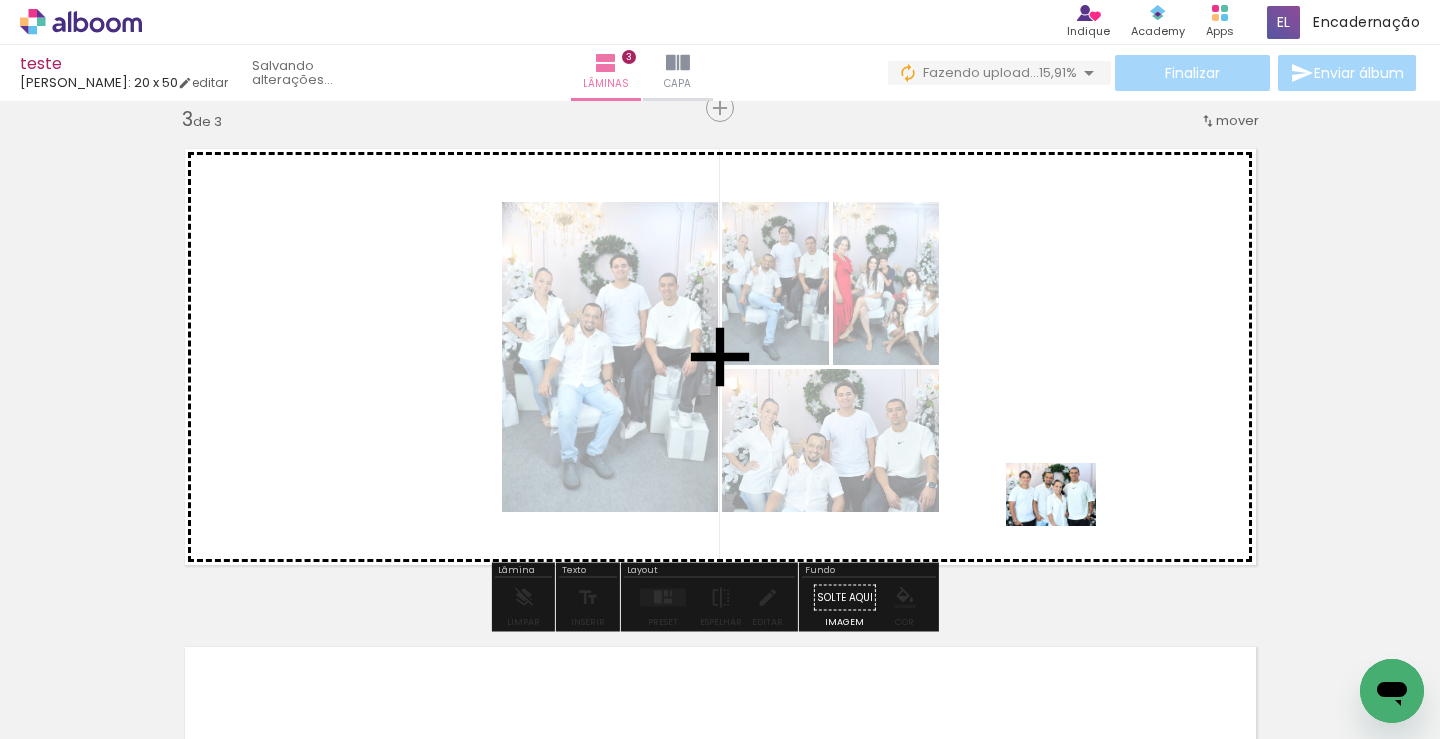 drag, startPoint x: 1253, startPoint y: 687, endPoint x: 1066, endPoint y: 523, distance: 248.72676 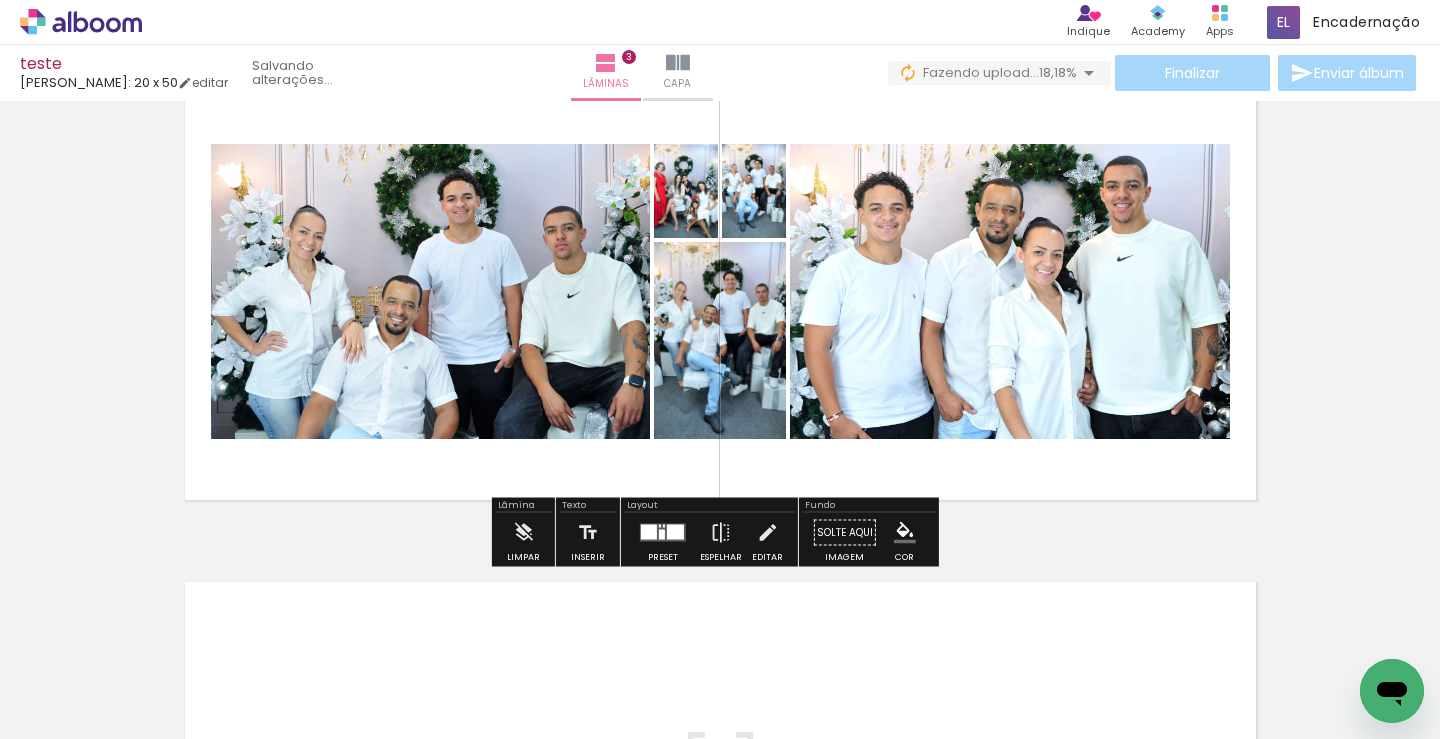 scroll, scrollTop: 1122, scrollLeft: 0, axis: vertical 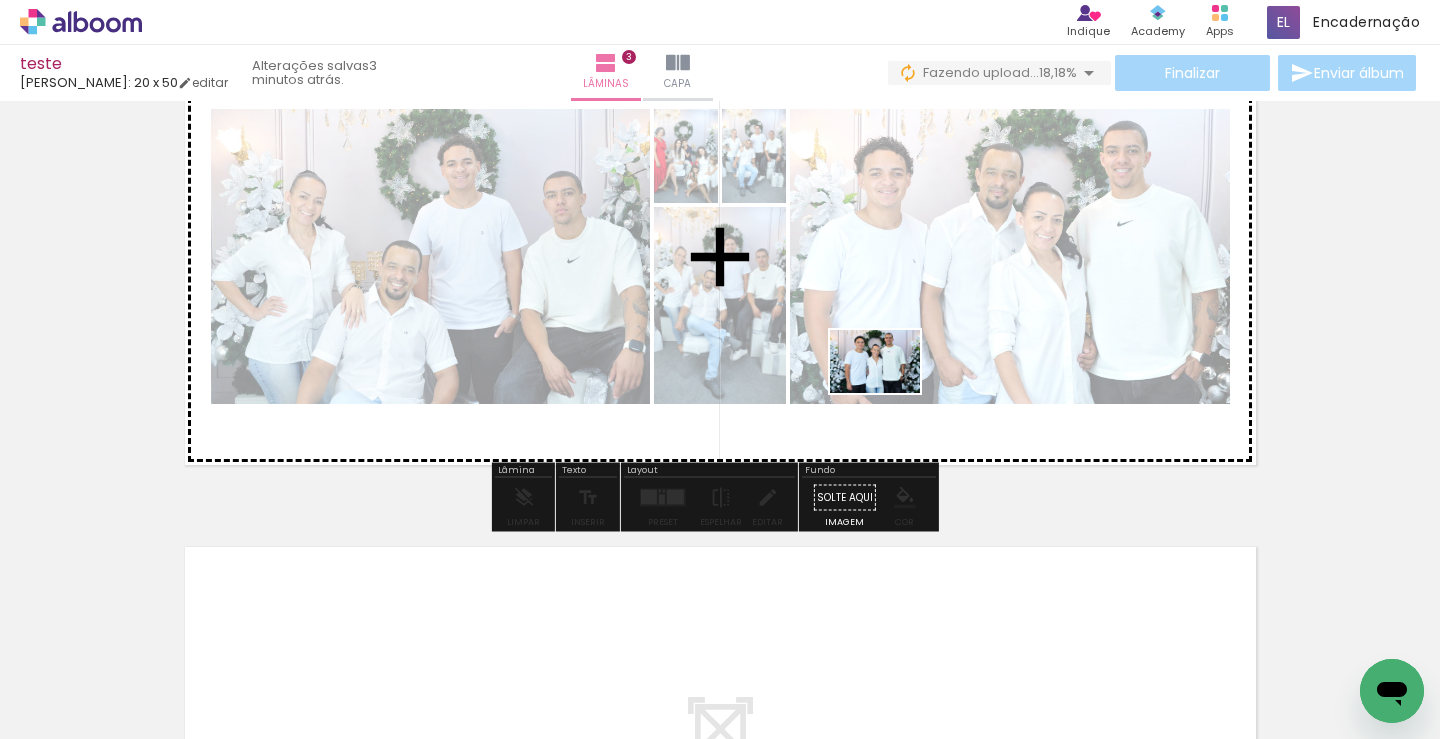 drag, startPoint x: 1301, startPoint y: 663, endPoint x: 890, endPoint y: 390, distance: 493.40652 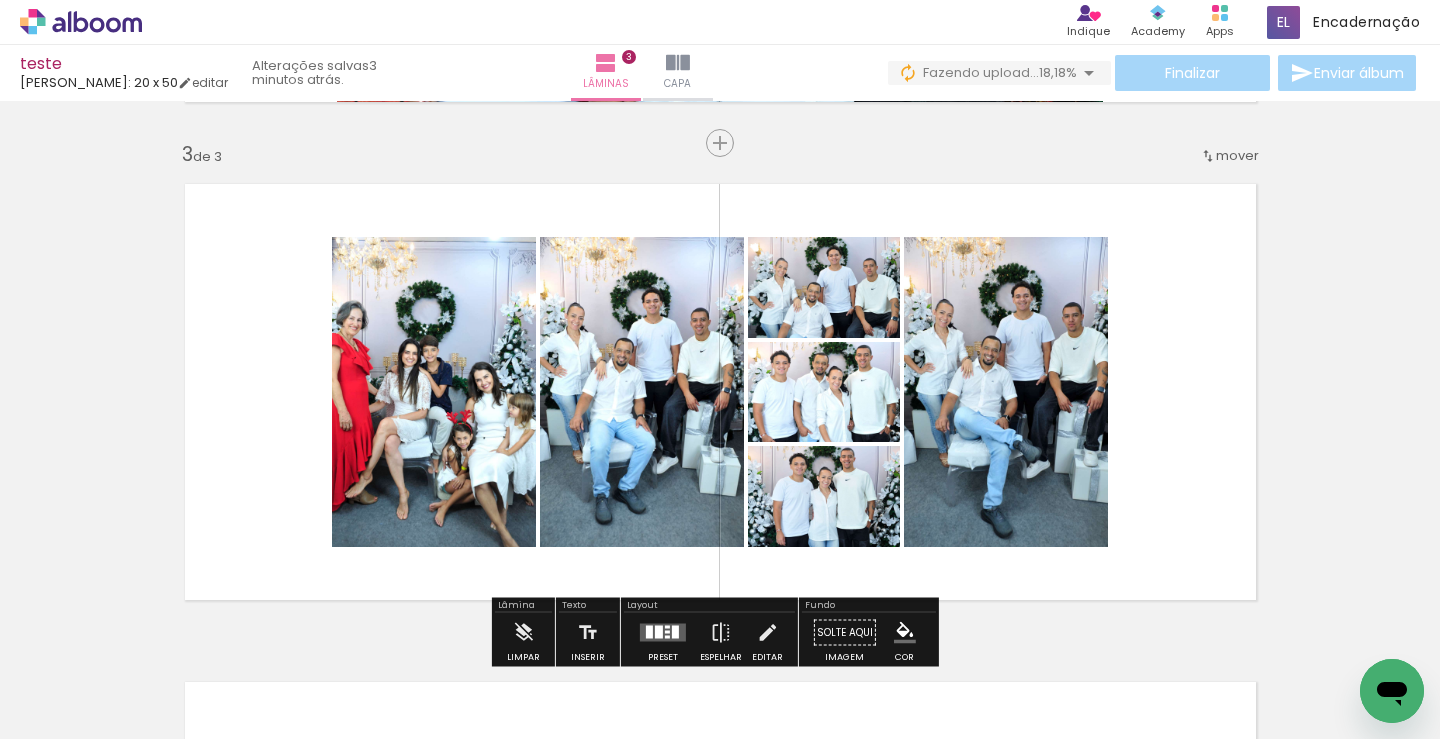 scroll, scrollTop: 1022, scrollLeft: 0, axis: vertical 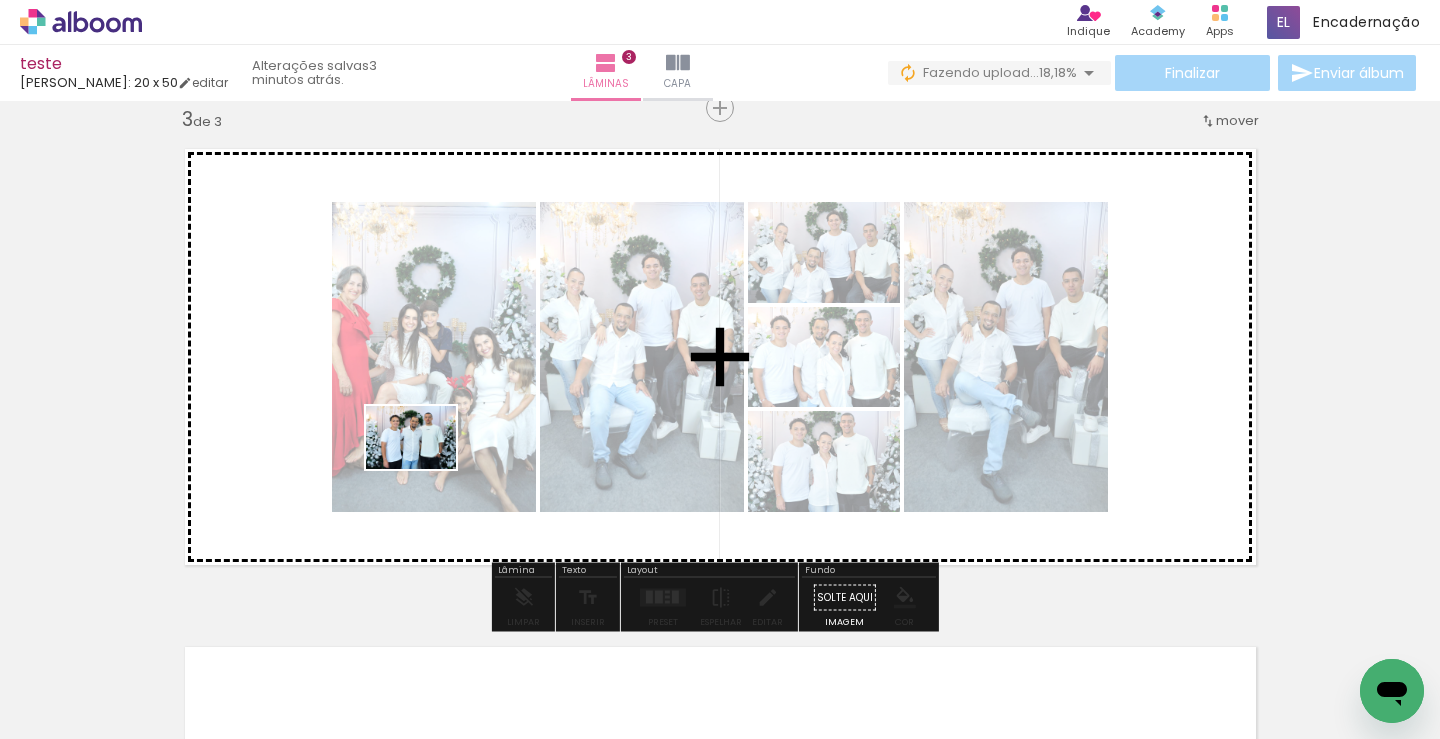 drag, startPoint x: 394, startPoint y: 670, endPoint x: 426, endPoint y: 466, distance: 206.49455 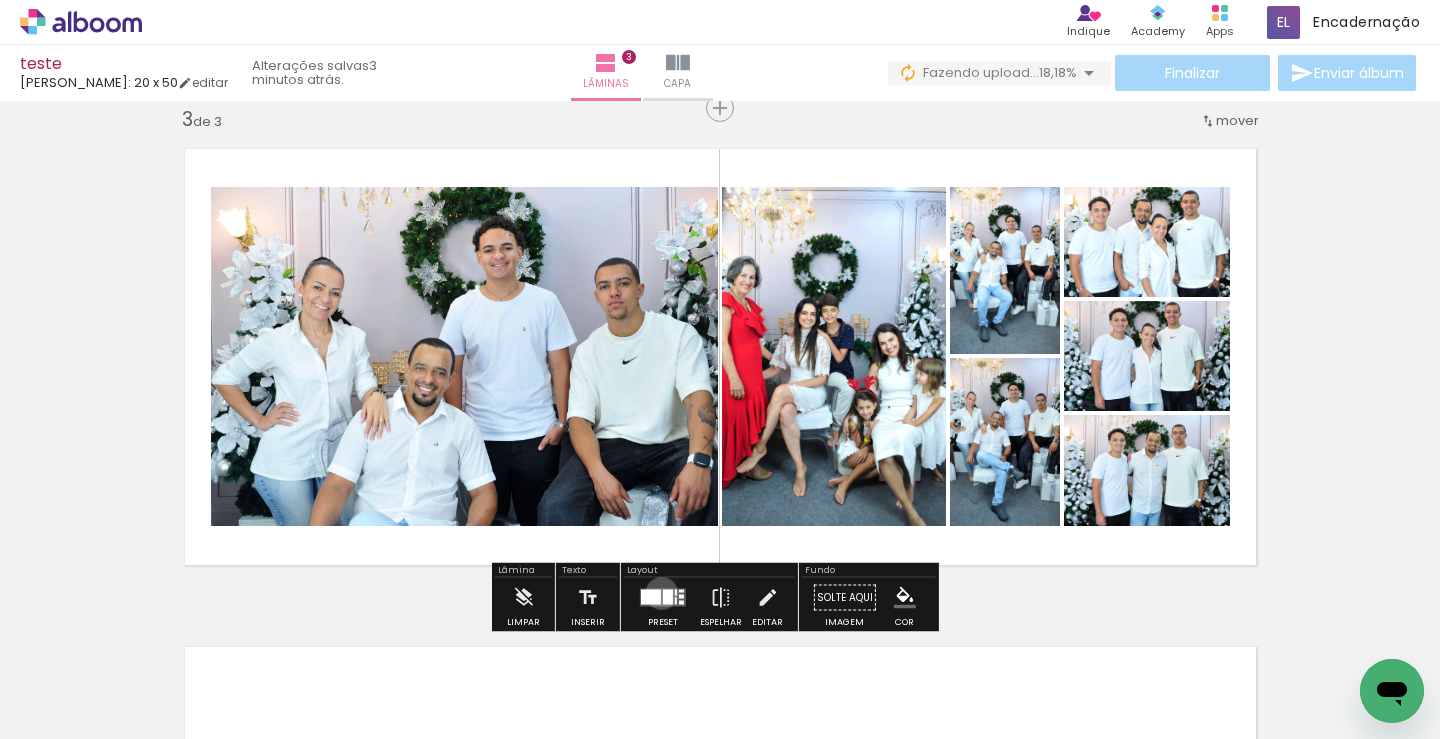 click at bounding box center [663, 598] 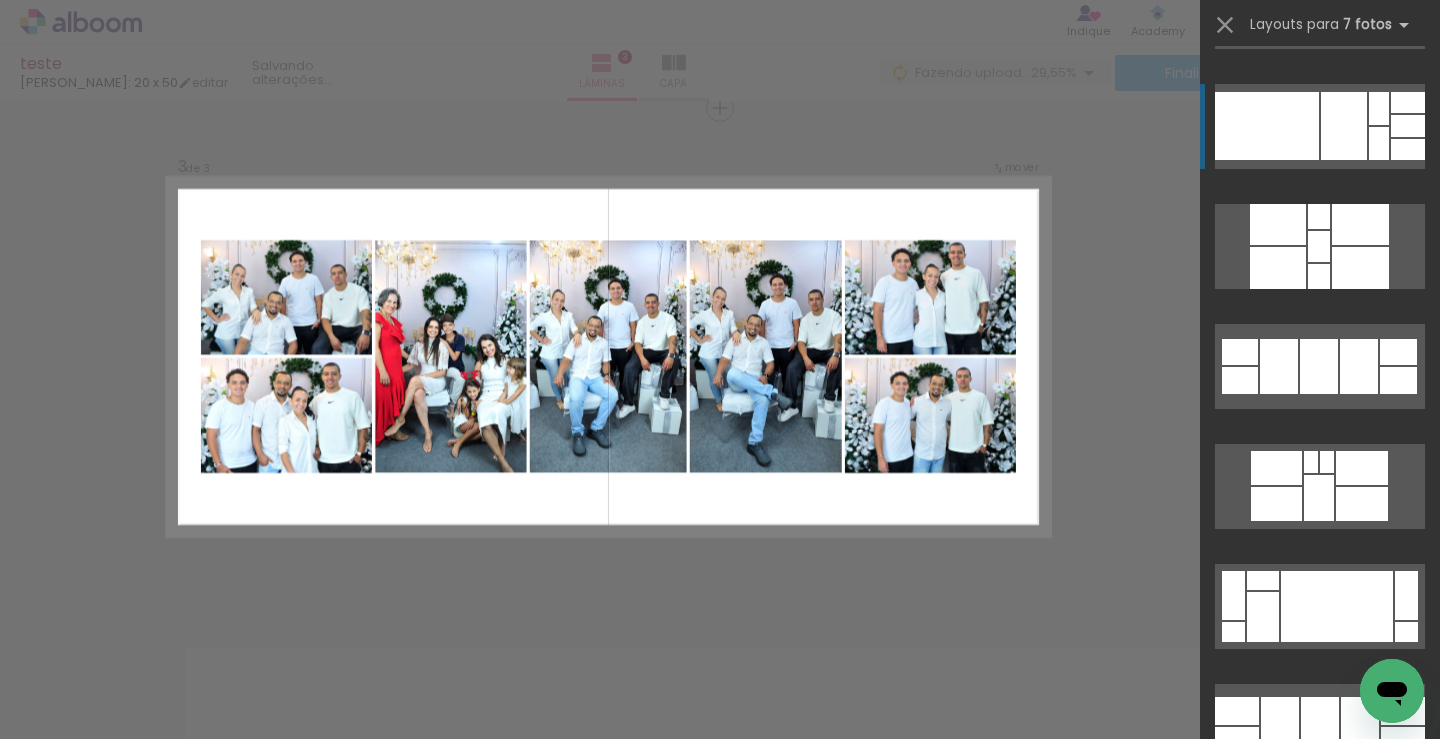 scroll, scrollTop: 1000, scrollLeft: 0, axis: vertical 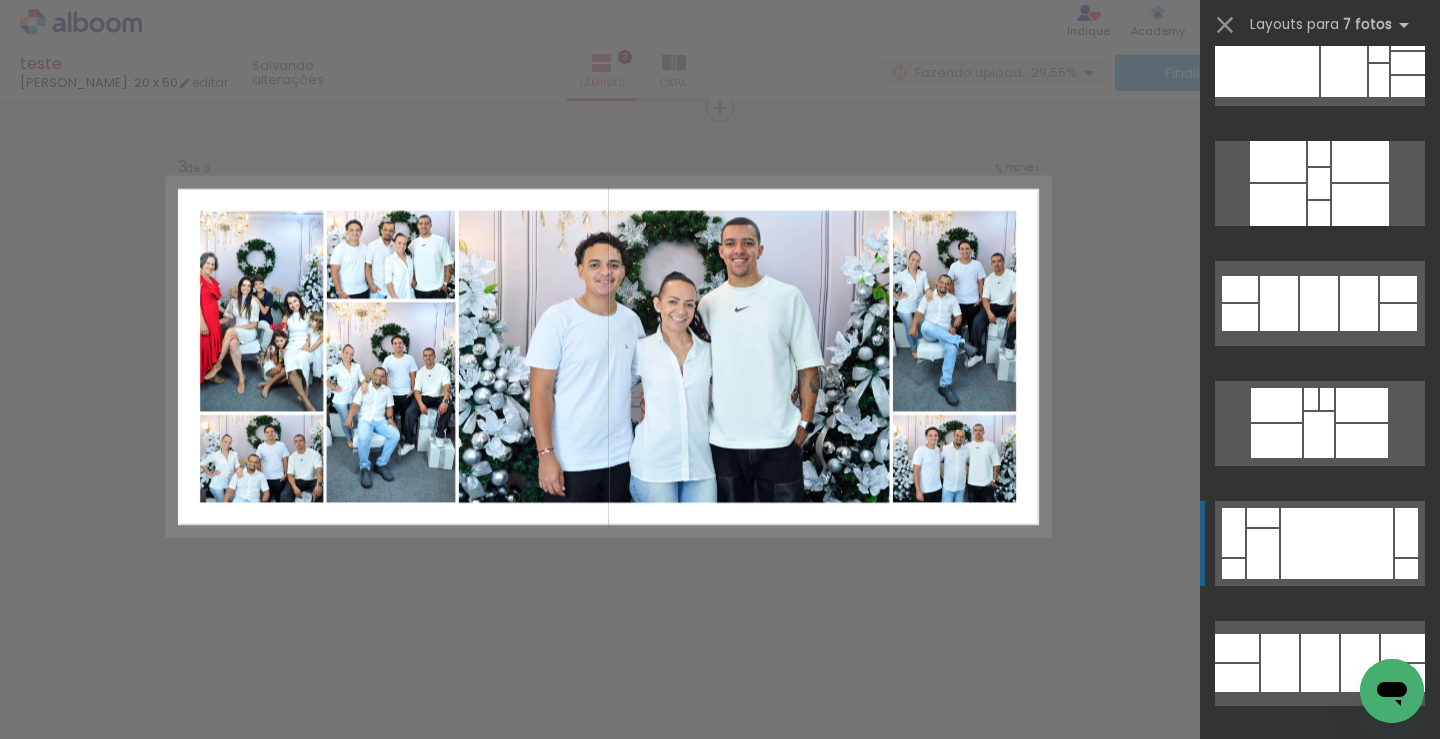 click at bounding box center (1320, 924) 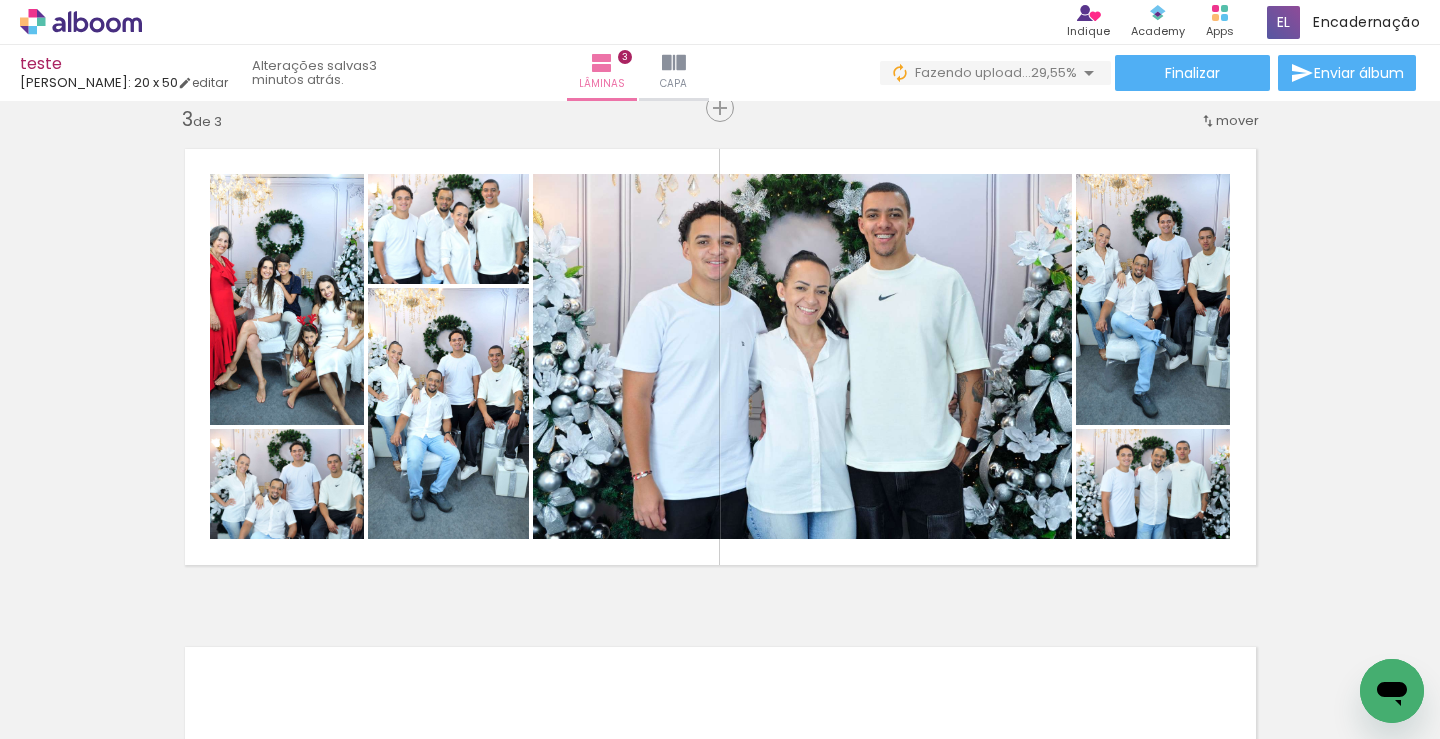 scroll, scrollTop: 0, scrollLeft: 3303, axis: horizontal 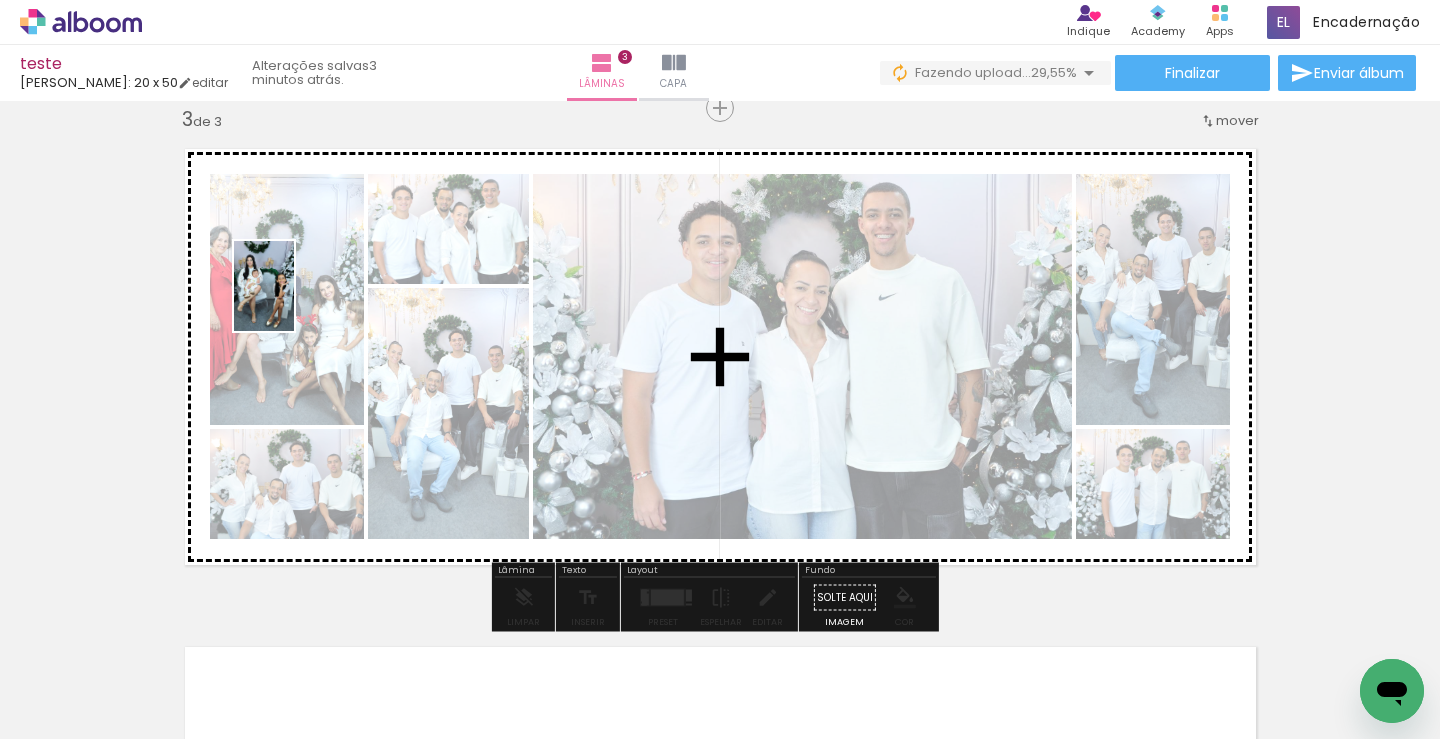 drag, startPoint x: 711, startPoint y: 675, endPoint x: 294, endPoint y: 301, distance: 560.1473 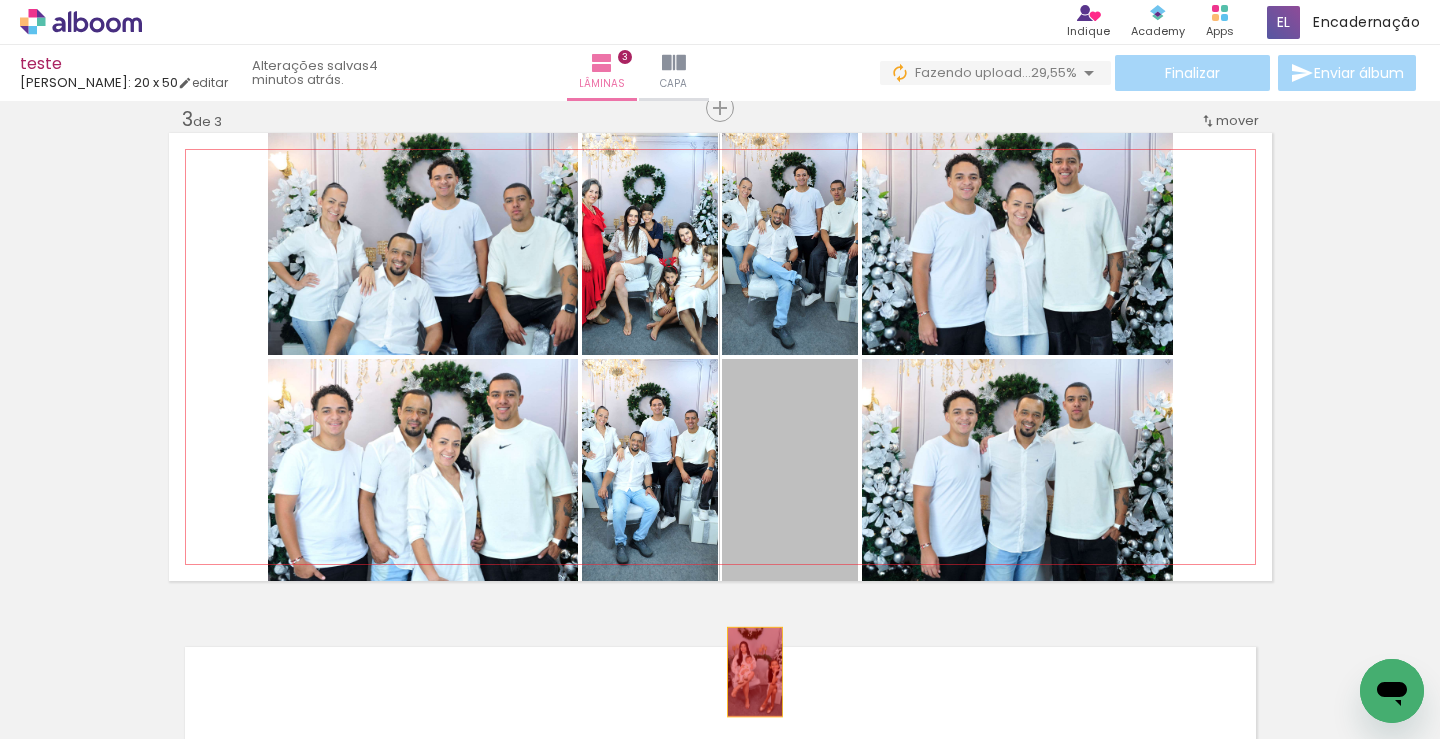 drag, startPoint x: 774, startPoint y: 470, endPoint x: 747, endPoint y: 672, distance: 203.79646 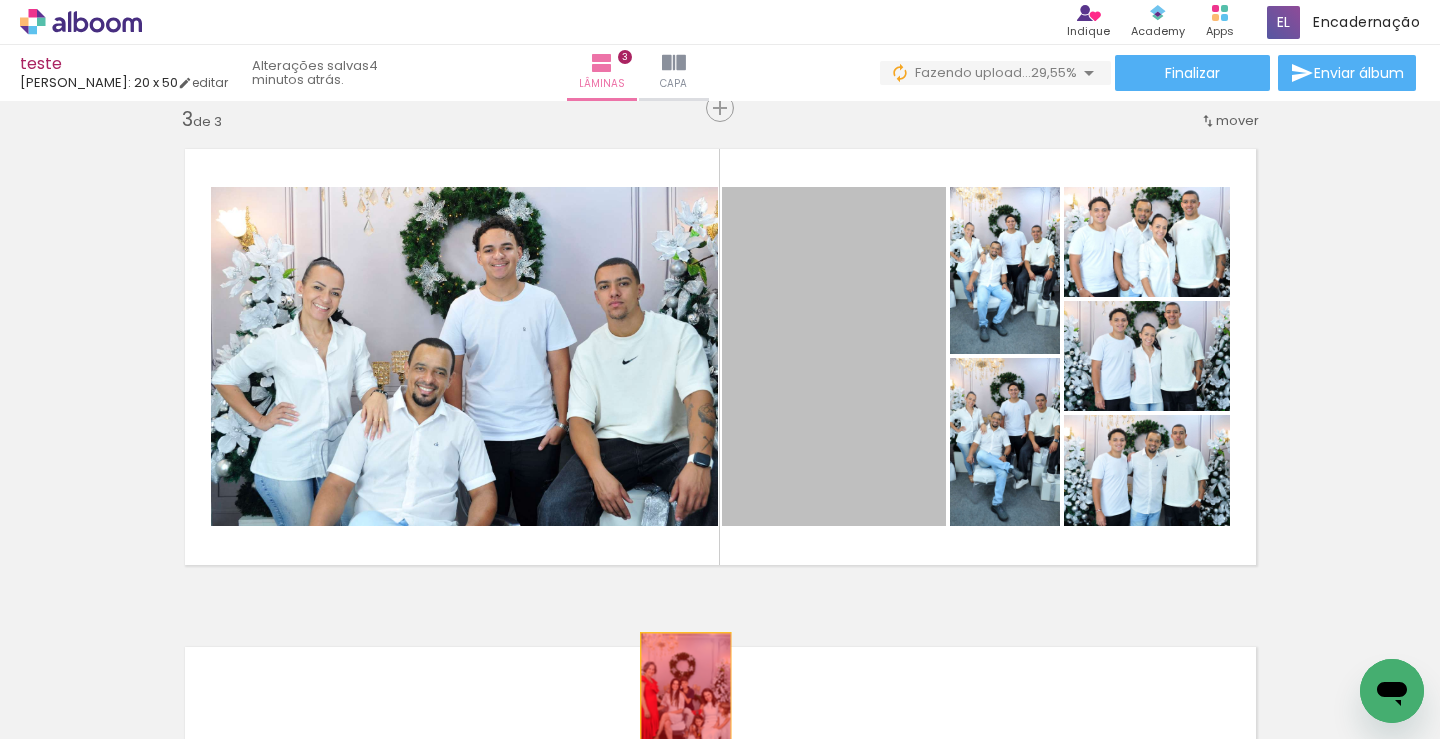 drag, startPoint x: 806, startPoint y: 351, endPoint x: 678, endPoint y: 701, distance: 372.67145 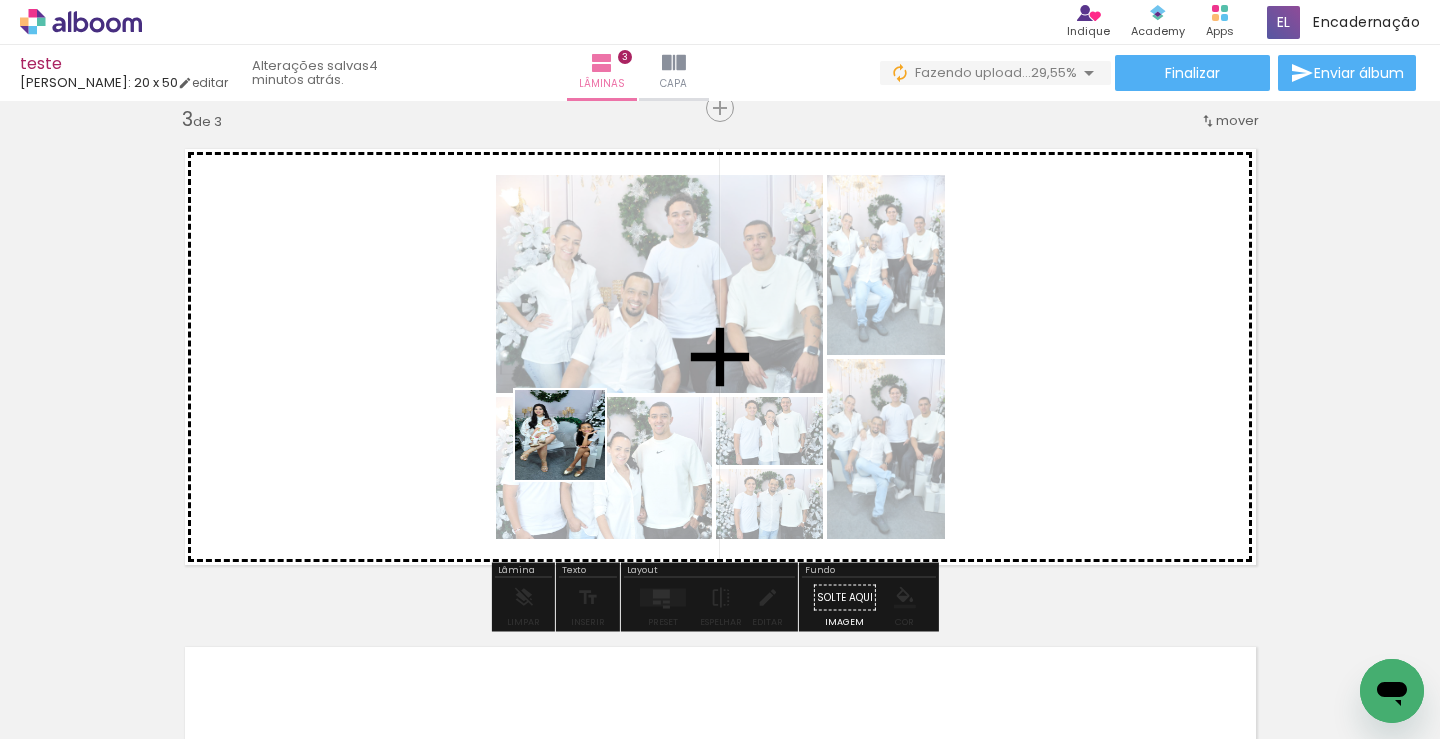 drag, startPoint x: 708, startPoint y: 683, endPoint x: 867, endPoint y: 418, distance: 309.04044 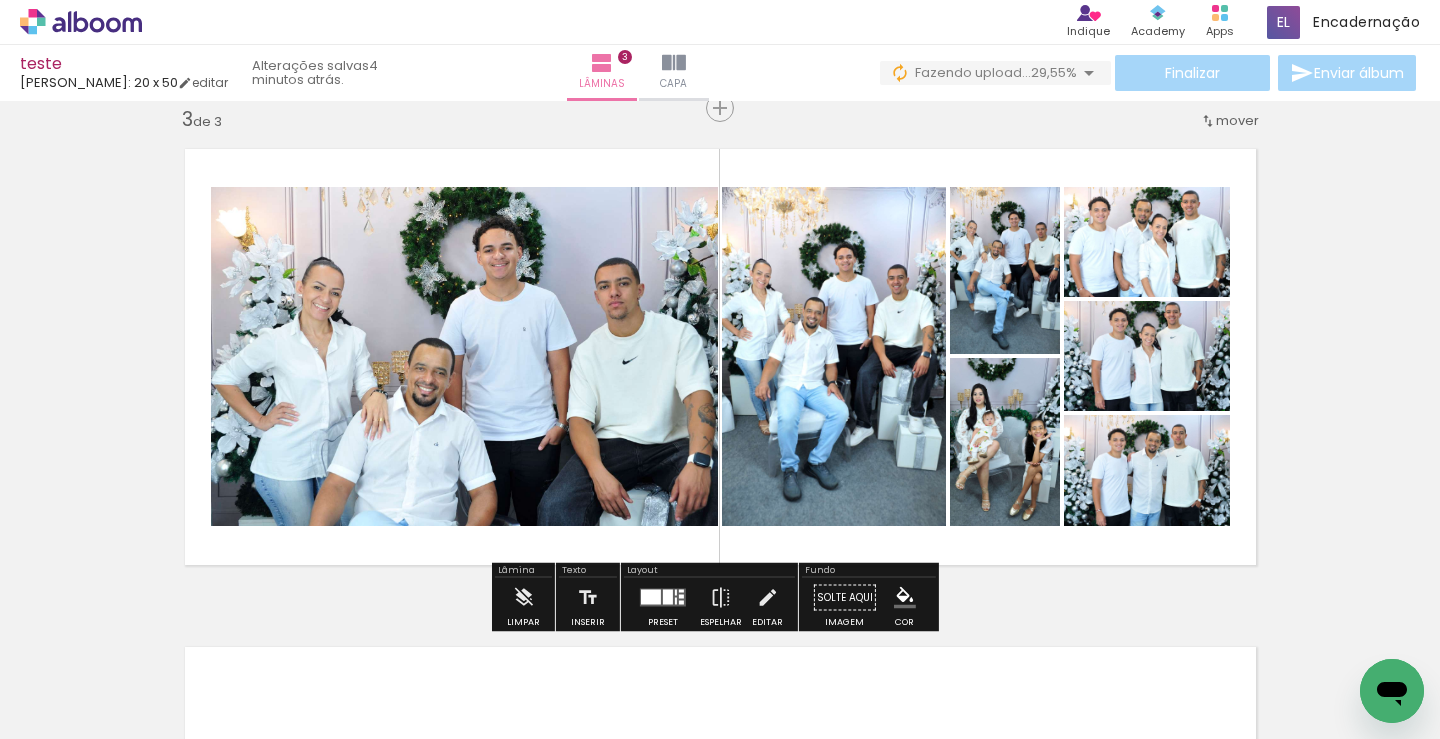 click at bounding box center [668, 597] 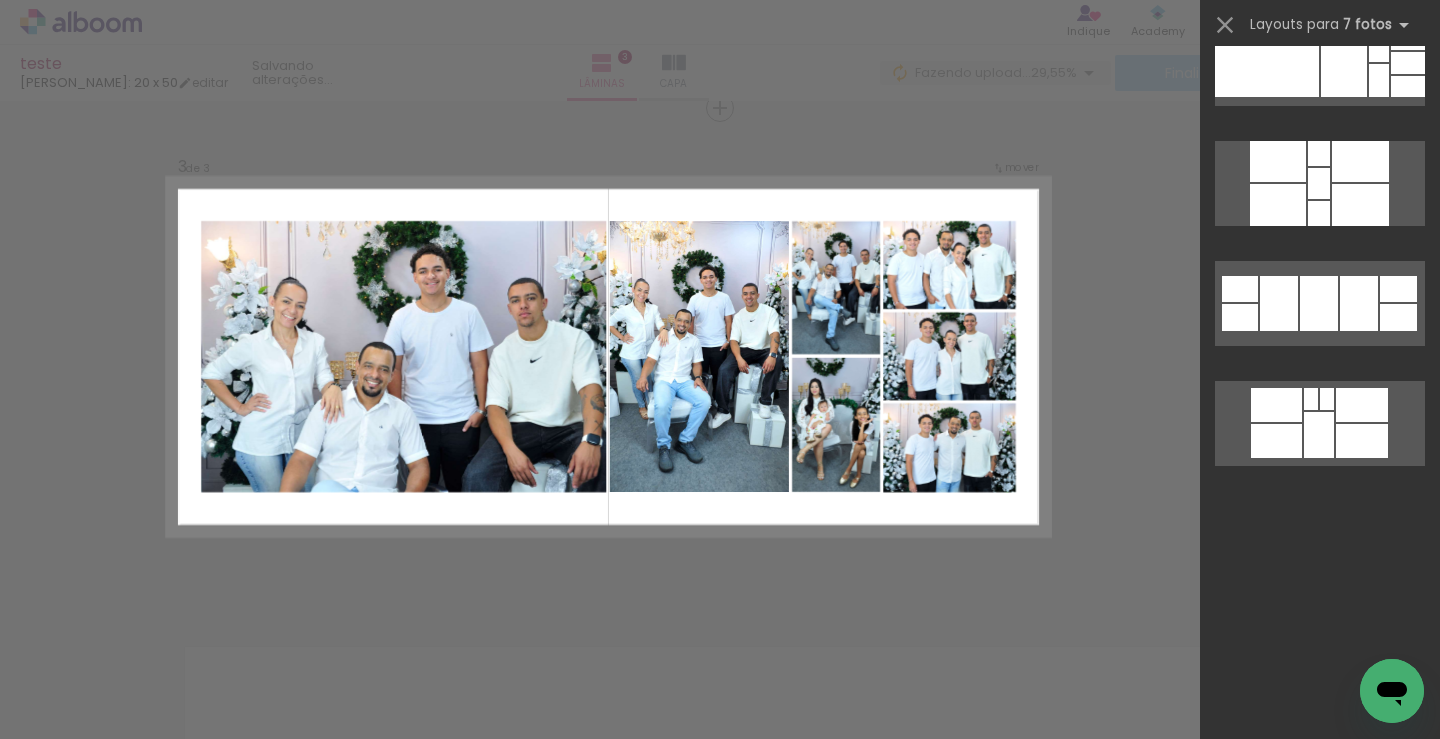 scroll, scrollTop: 0, scrollLeft: 0, axis: both 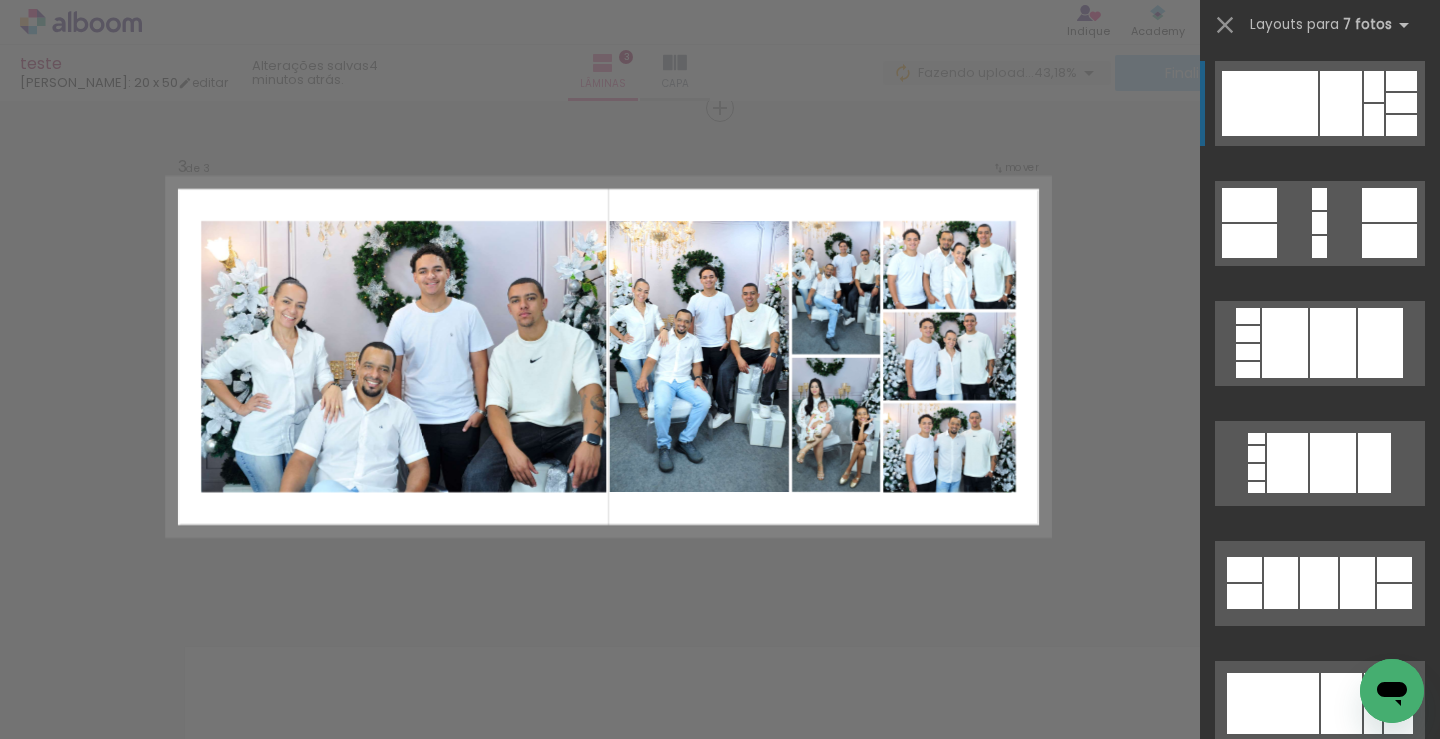 click at bounding box center (1249, 241) 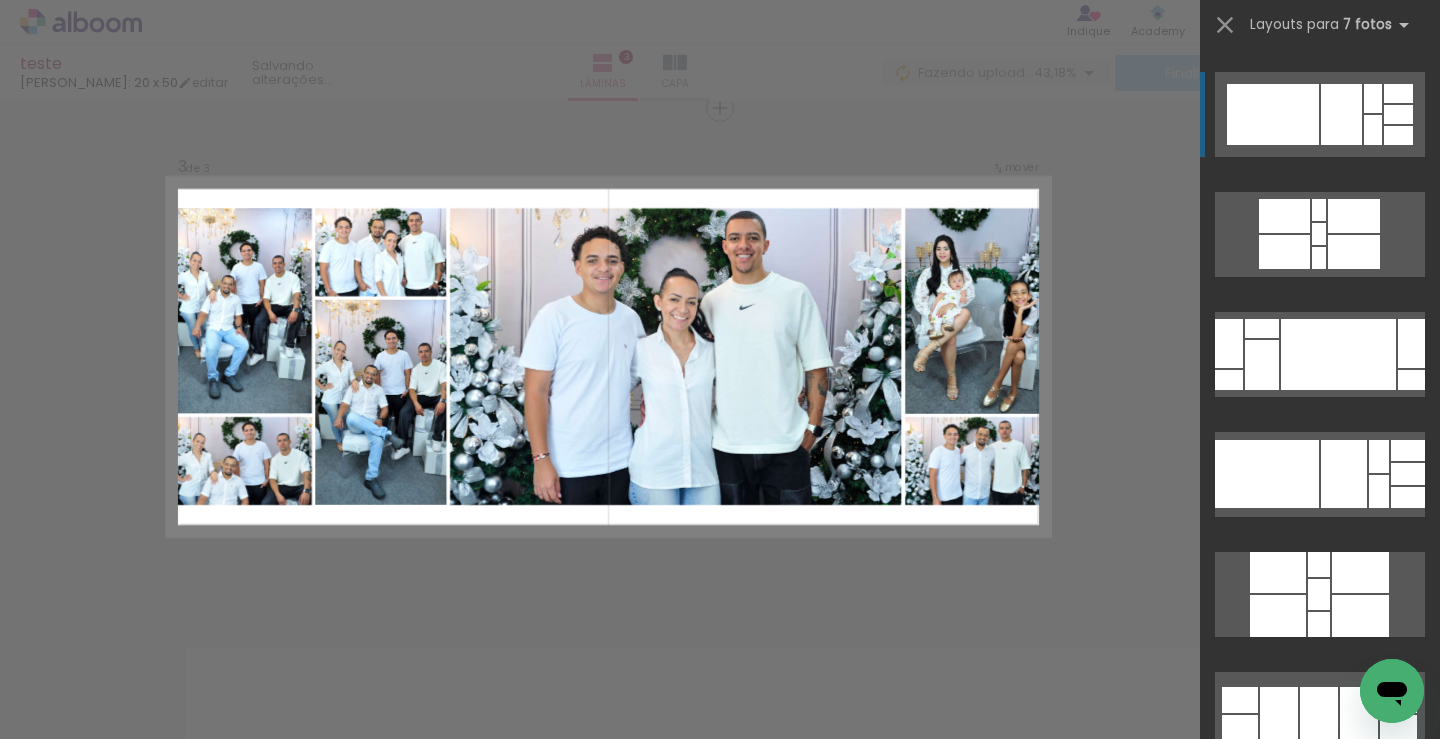 scroll, scrollTop: 600, scrollLeft: 0, axis: vertical 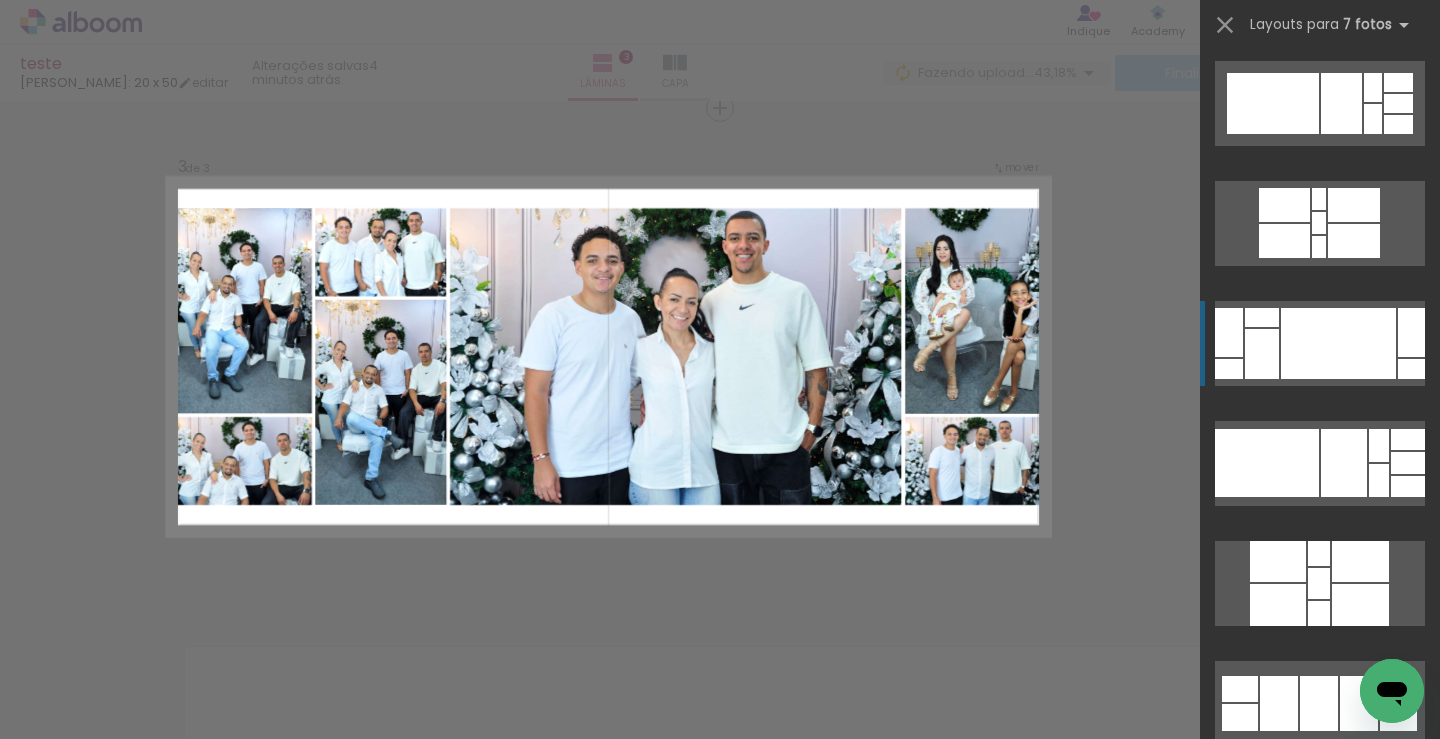 click at bounding box center (1320, -377) 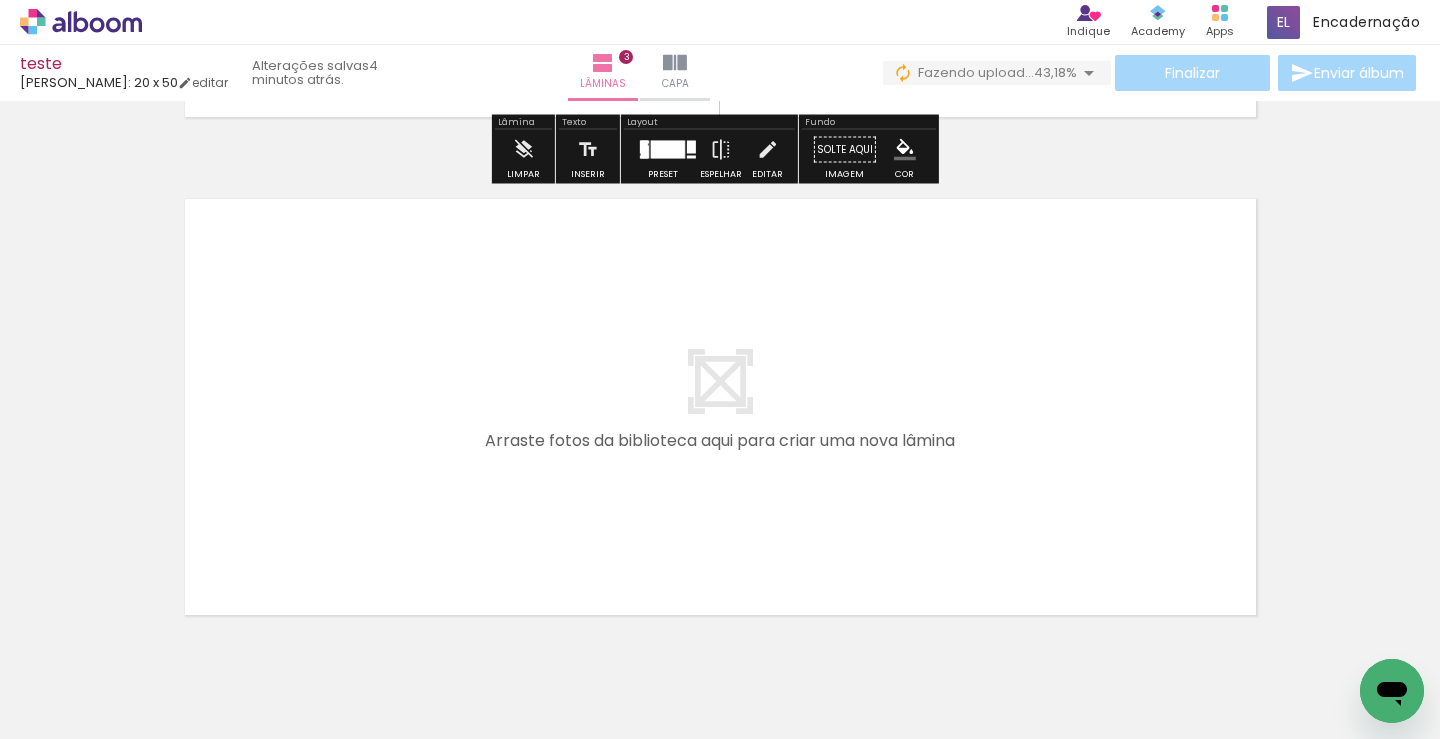 scroll, scrollTop: 1522, scrollLeft: 0, axis: vertical 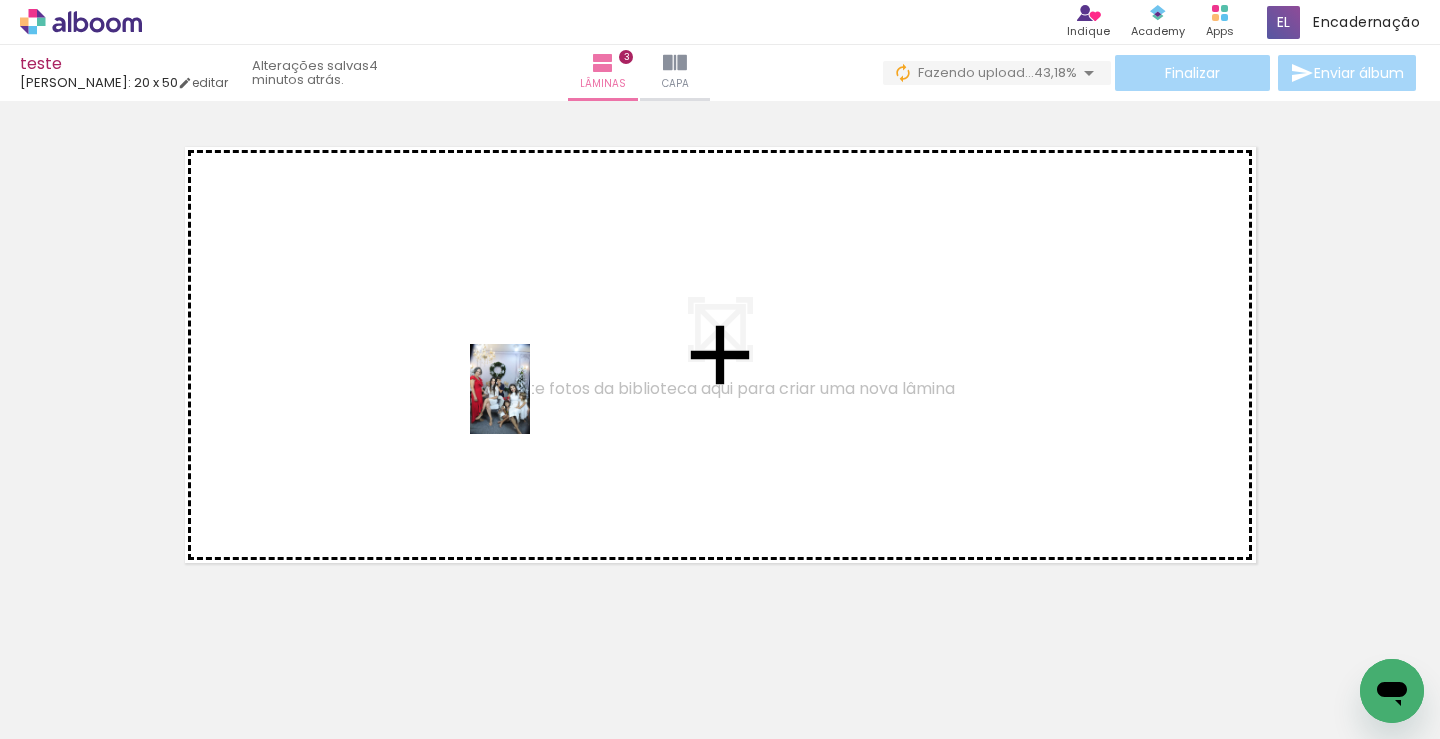 drag, startPoint x: 589, startPoint y: 670, endPoint x: 674, endPoint y: 587, distance: 118.80236 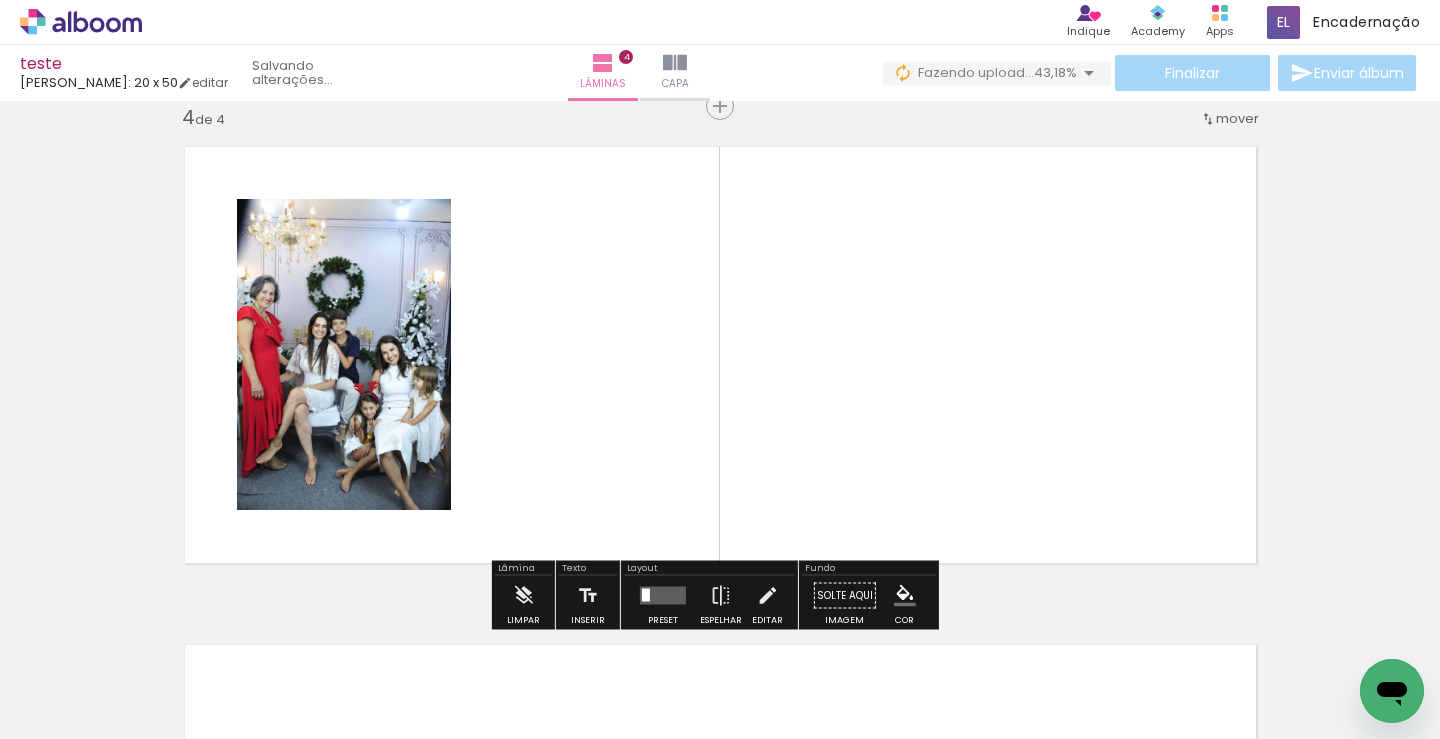 scroll, scrollTop: 1520, scrollLeft: 0, axis: vertical 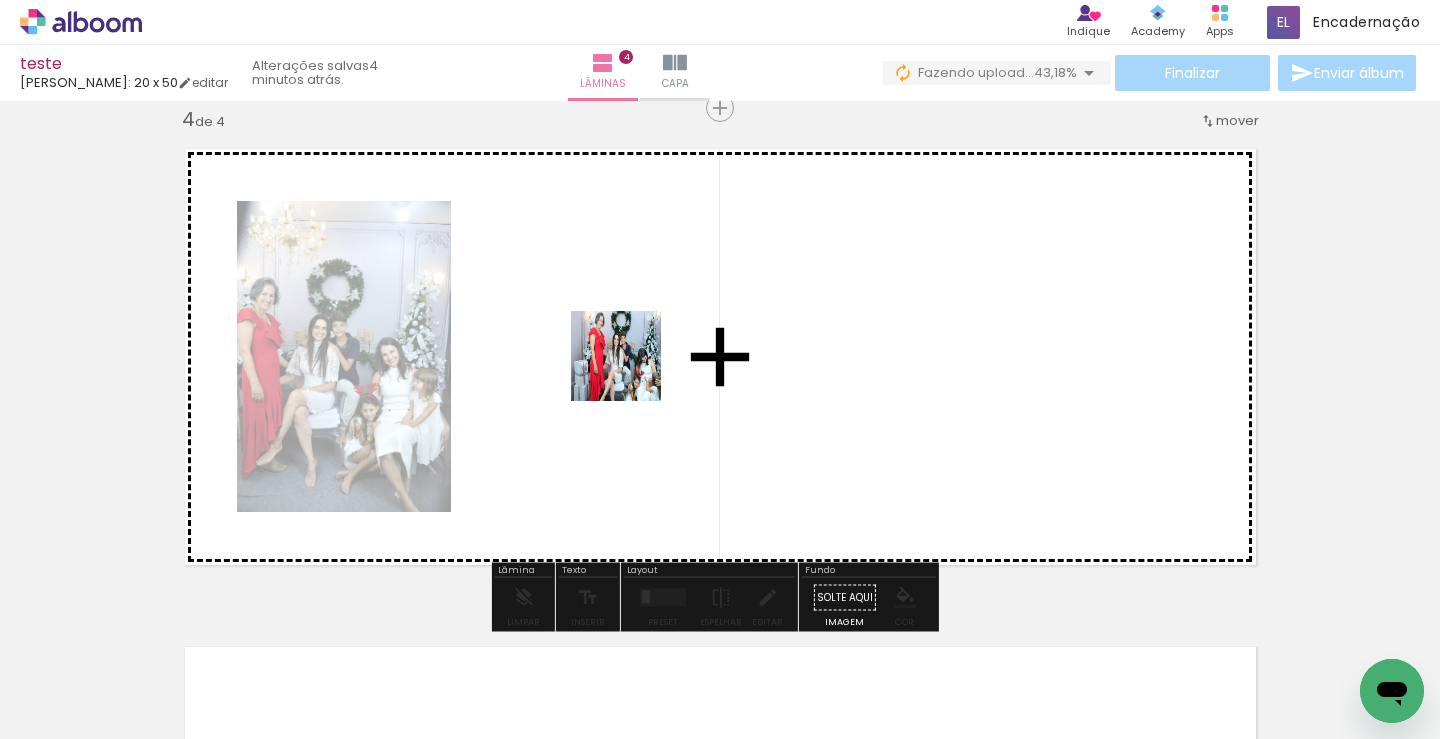 drag, startPoint x: 695, startPoint y: 666, endPoint x: 621, endPoint y: 311, distance: 362.63068 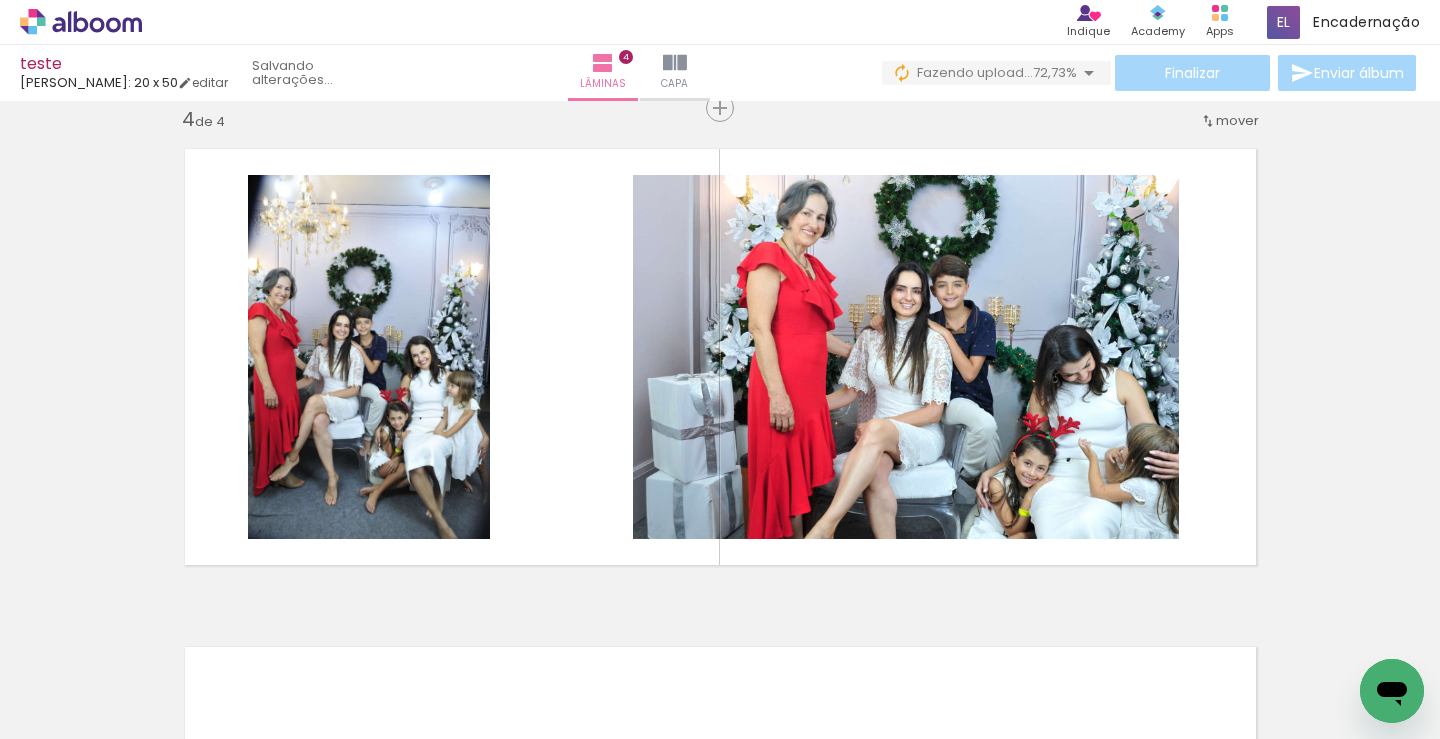 scroll, scrollTop: 0, scrollLeft: 3479, axis: horizontal 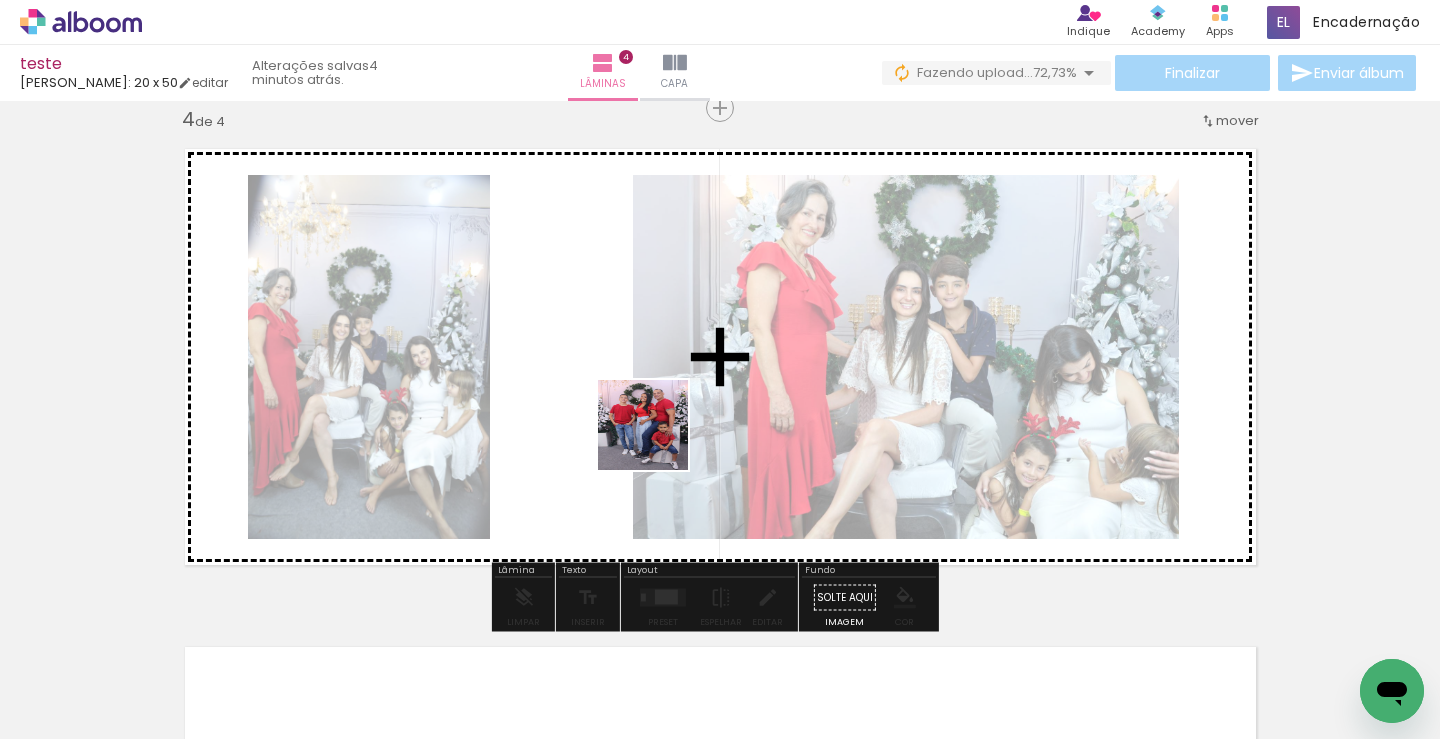 drag, startPoint x: 772, startPoint y: 680, endPoint x: 850, endPoint y: 658, distance: 81.0432 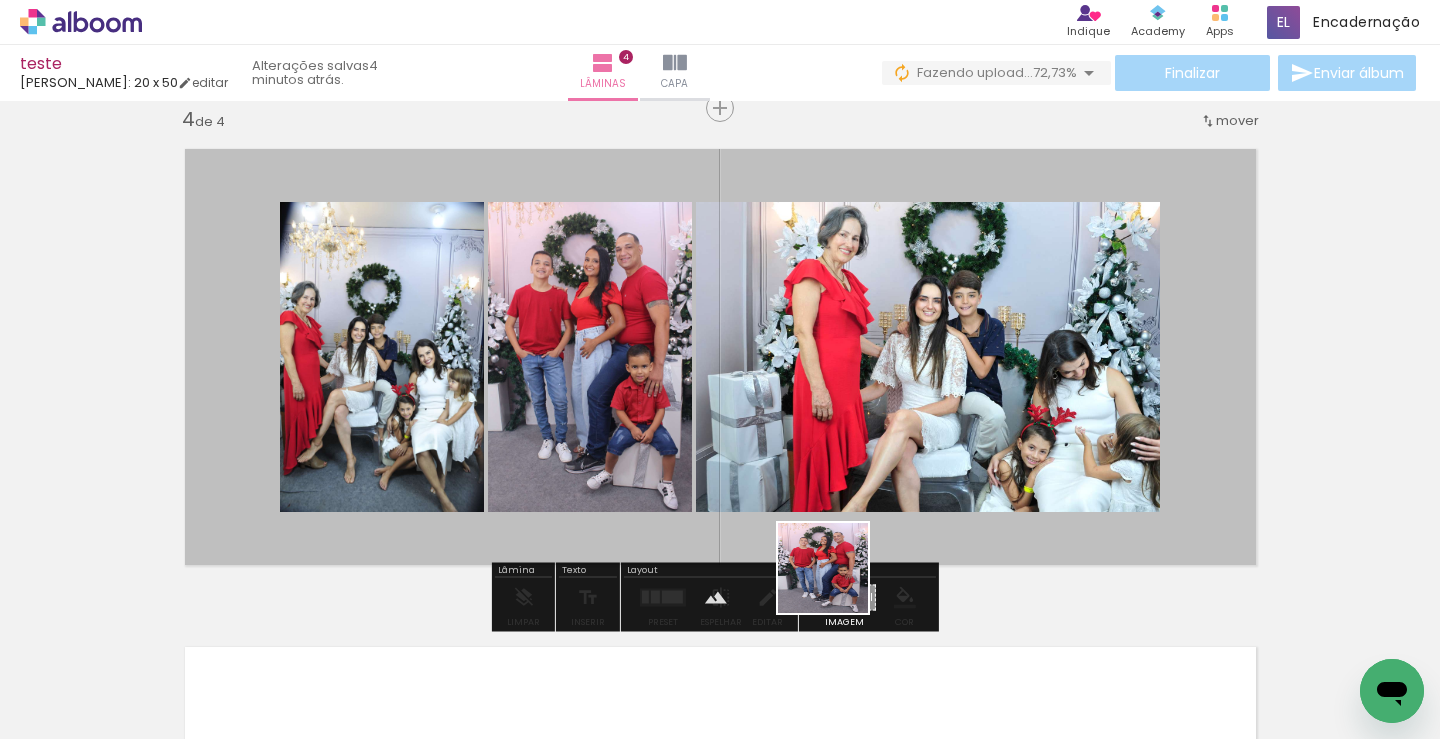 drag, startPoint x: 878, startPoint y: 681, endPoint x: 841, endPoint y: 523, distance: 162.27446 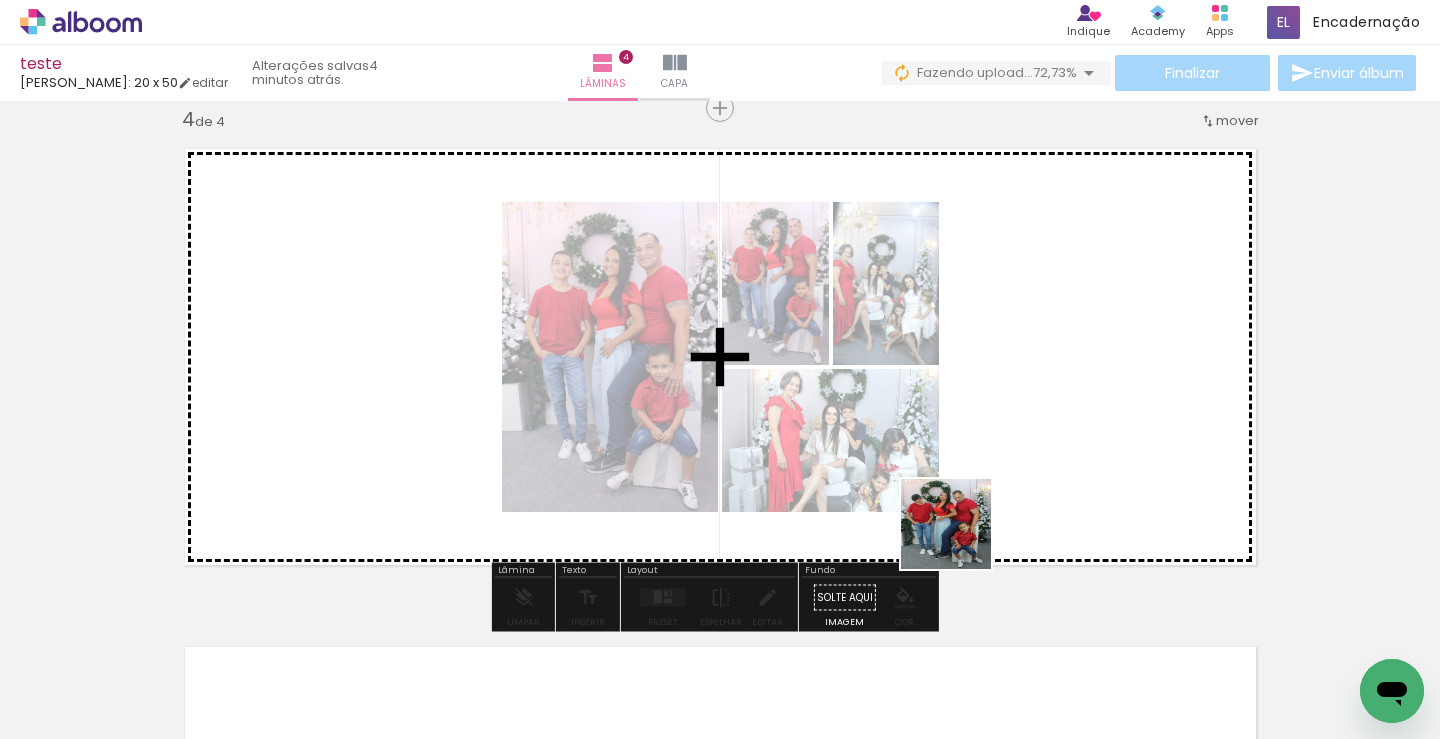 drag, startPoint x: 961, startPoint y: 655, endPoint x: 1162, endPoint y: 714, distance: 209.48032 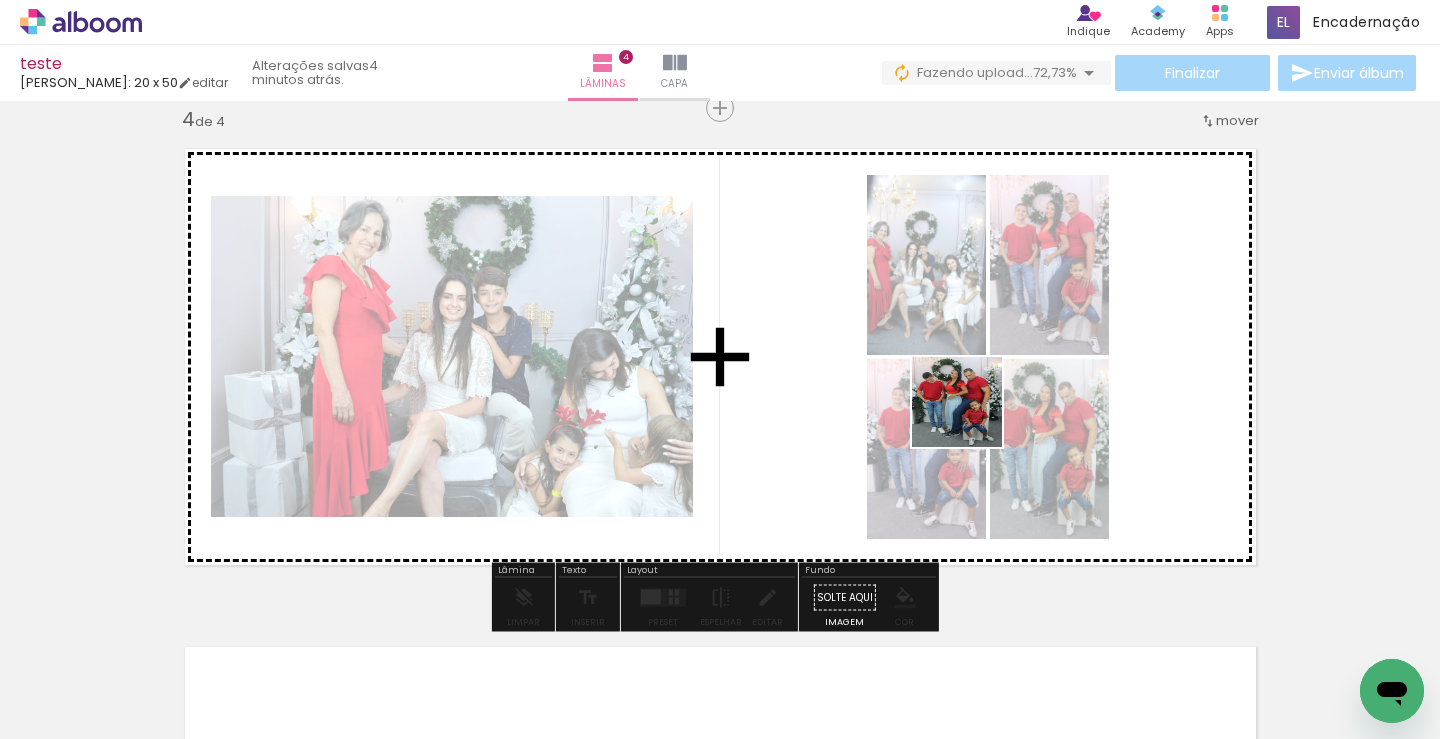 drag, startPoint x: 1106, startPoint y: 694, endPoint x: 934, endPoint y: 349, distance: 385.49838 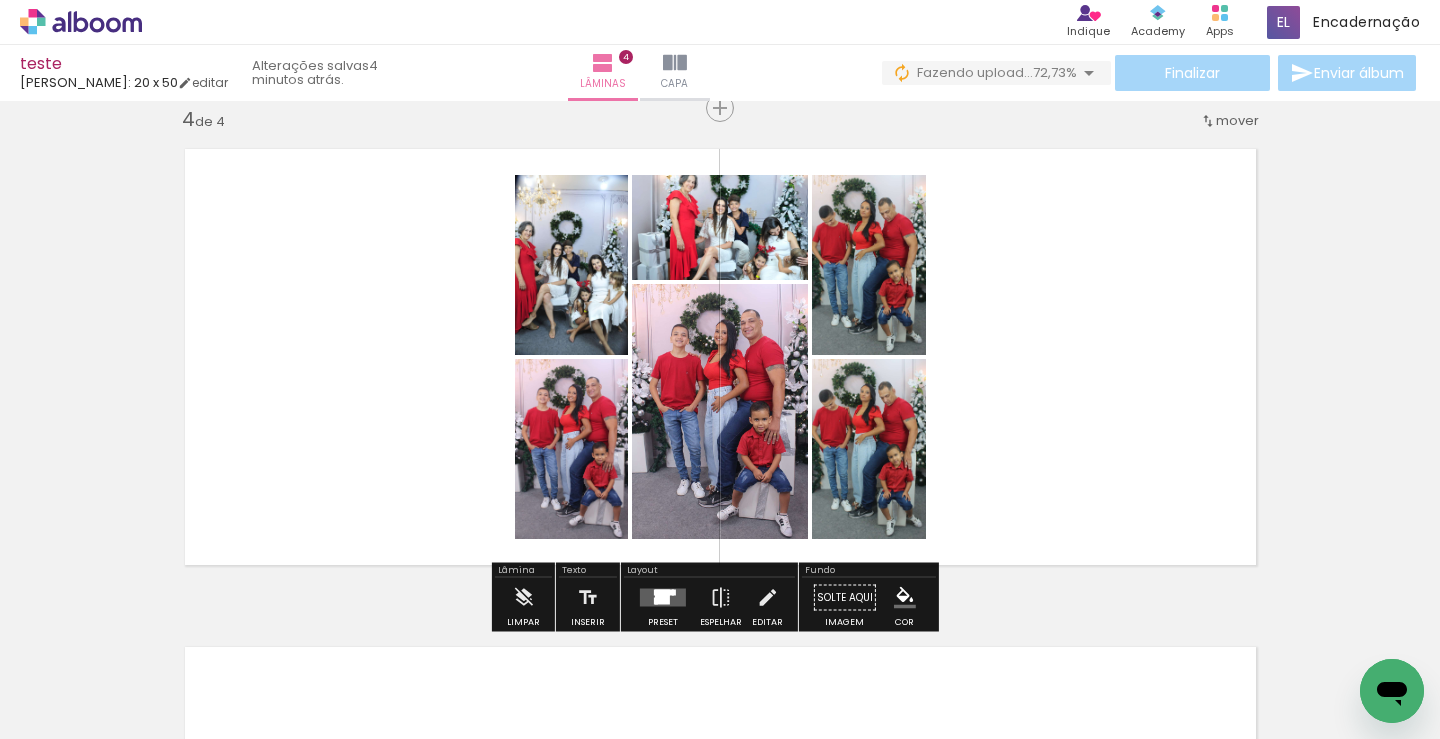 click at bounding box center (662, 598) 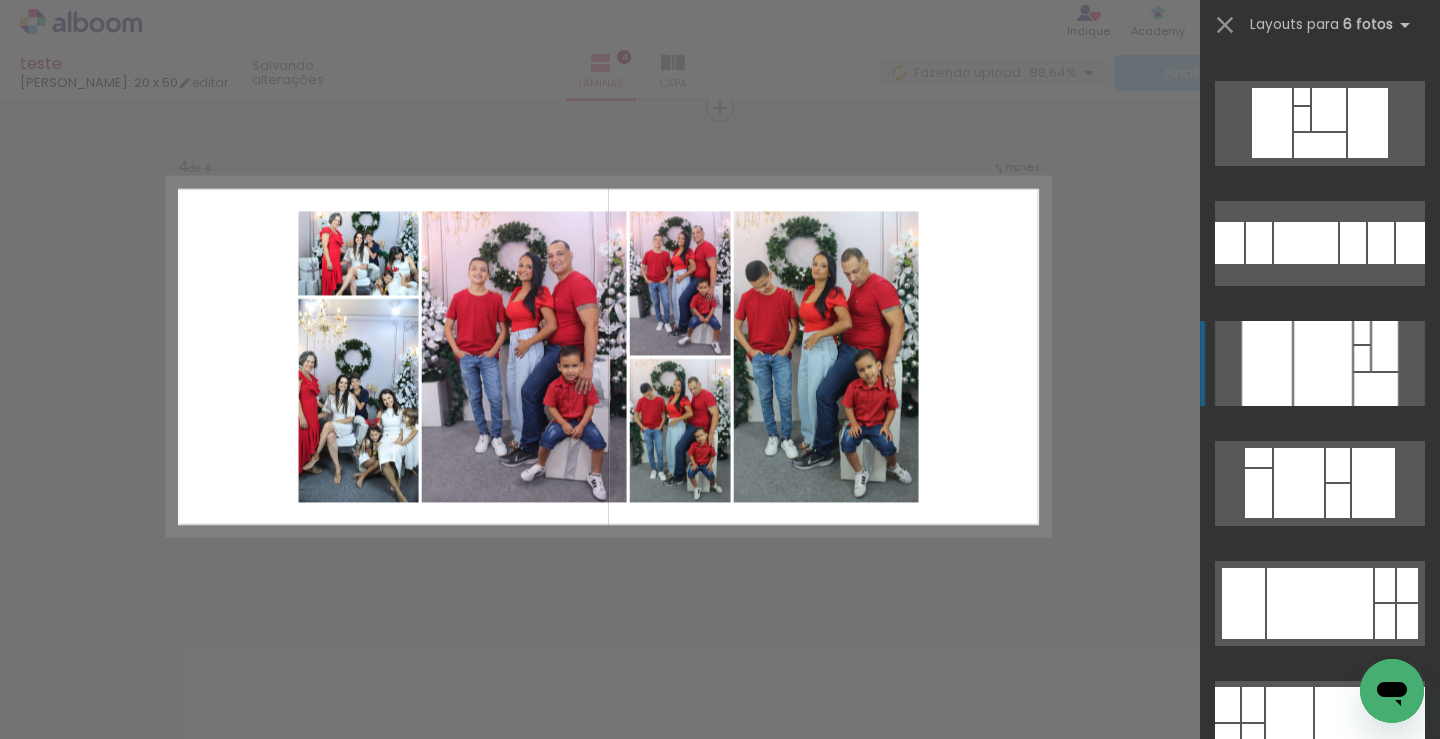 scroll, scrollTop: 5900, scrollLeft: 0, axis: vertical 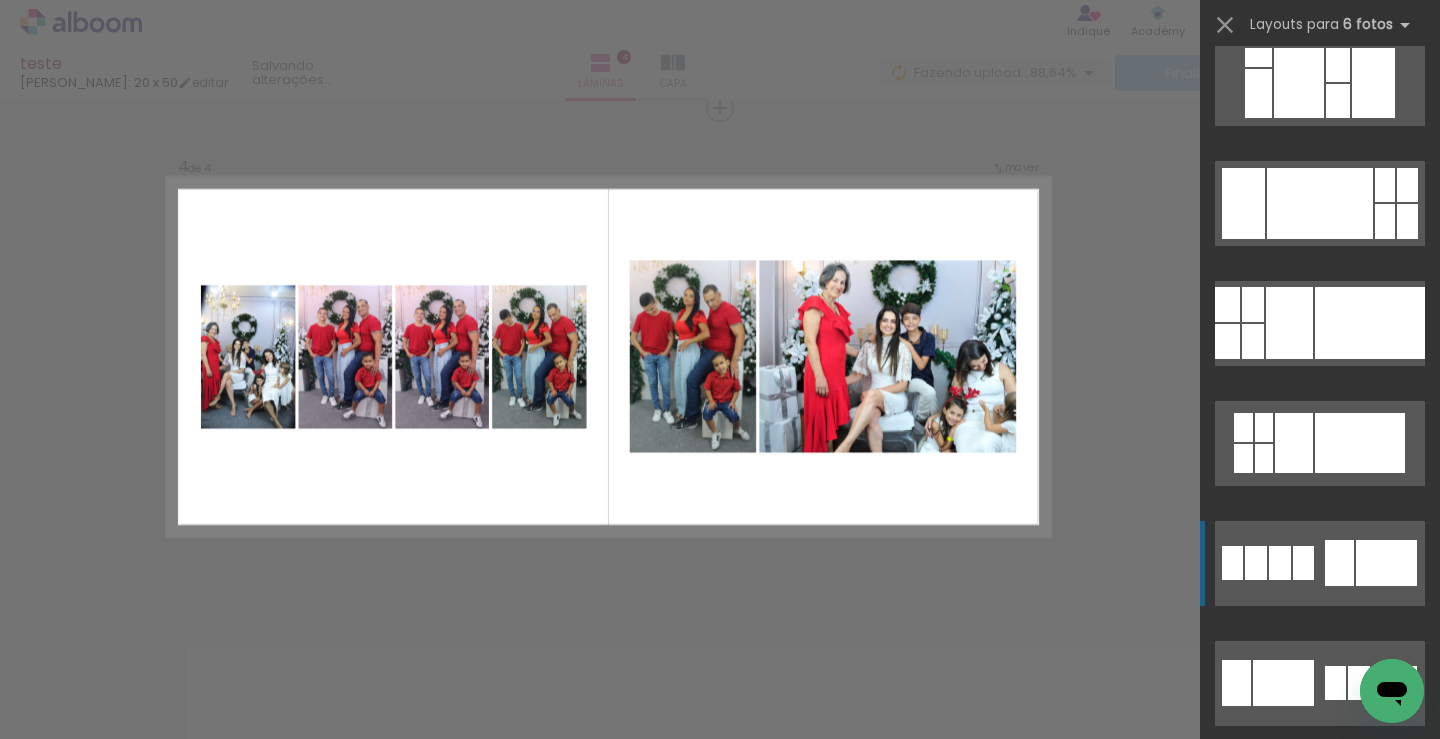 click at bounding box center [1320, 83] 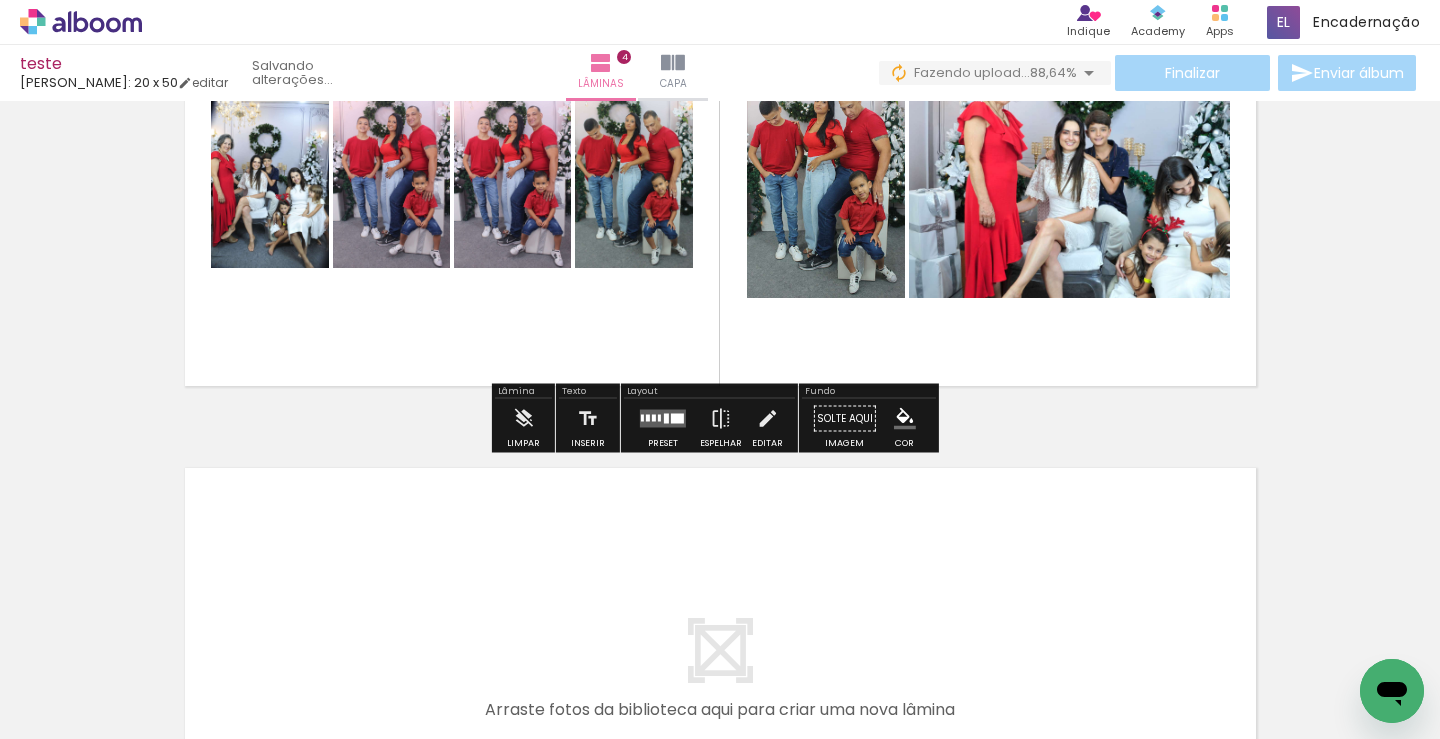 scroll, scrollTop: 1520, scrollLeft: 0, axis: vertical 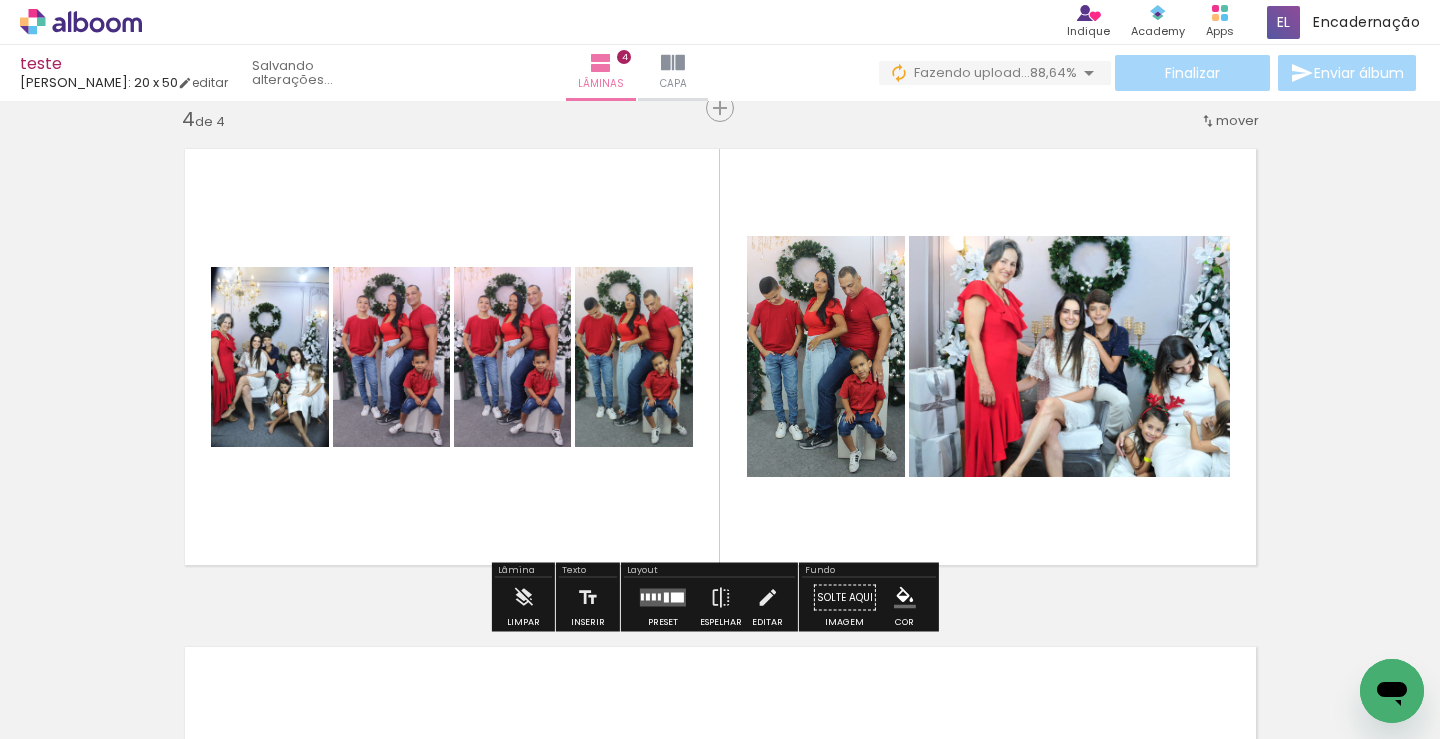click at bounding box center (0, 0) 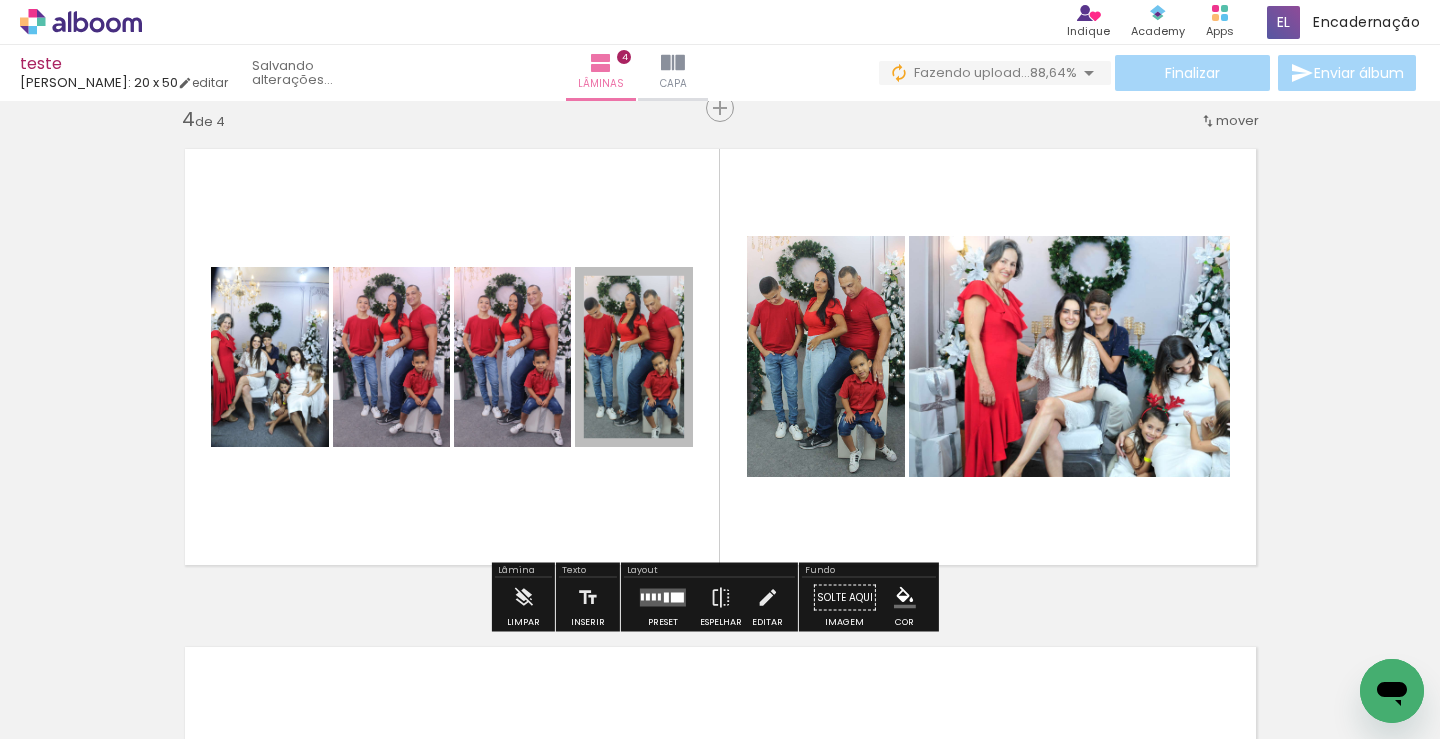 click at bounding box center [0, 0] 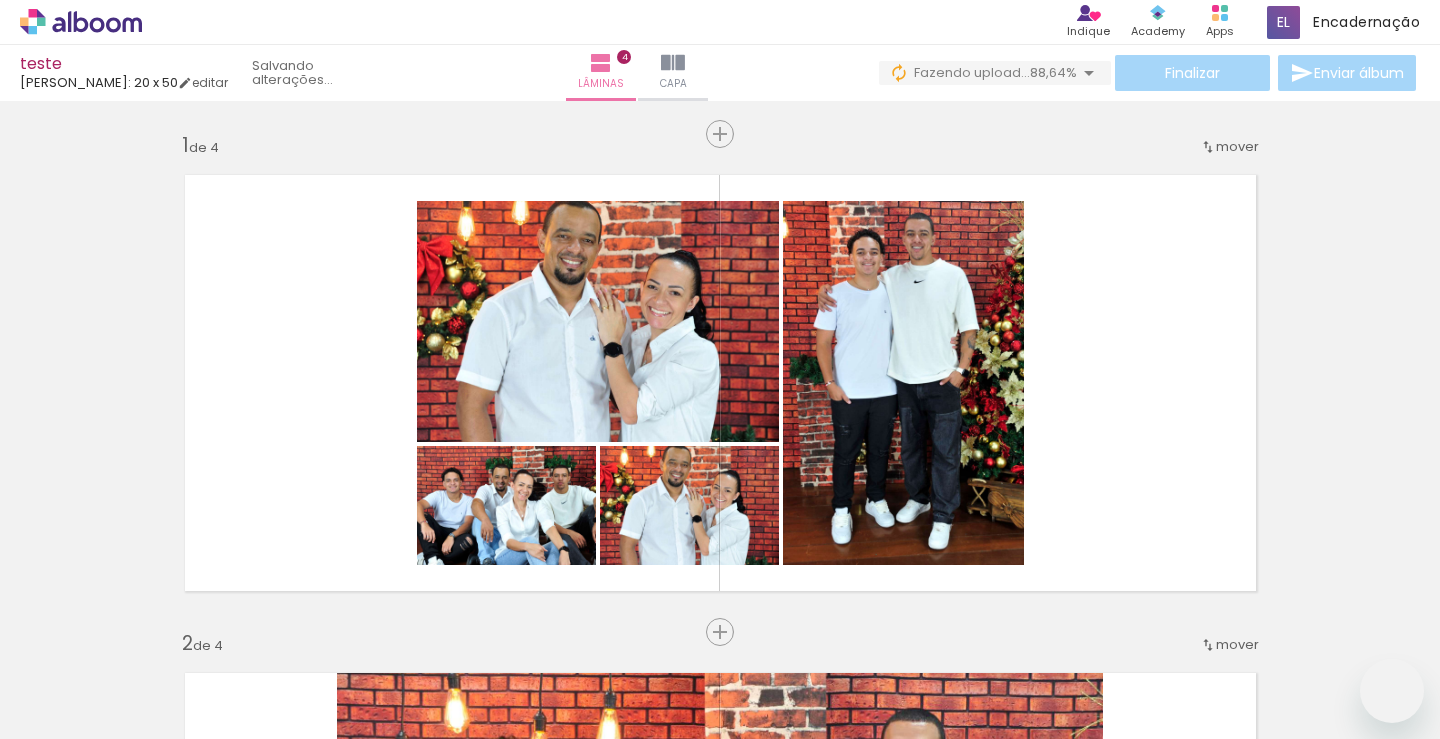 scroll, scrollTop: 0, scrollLeft: 0, axis: both 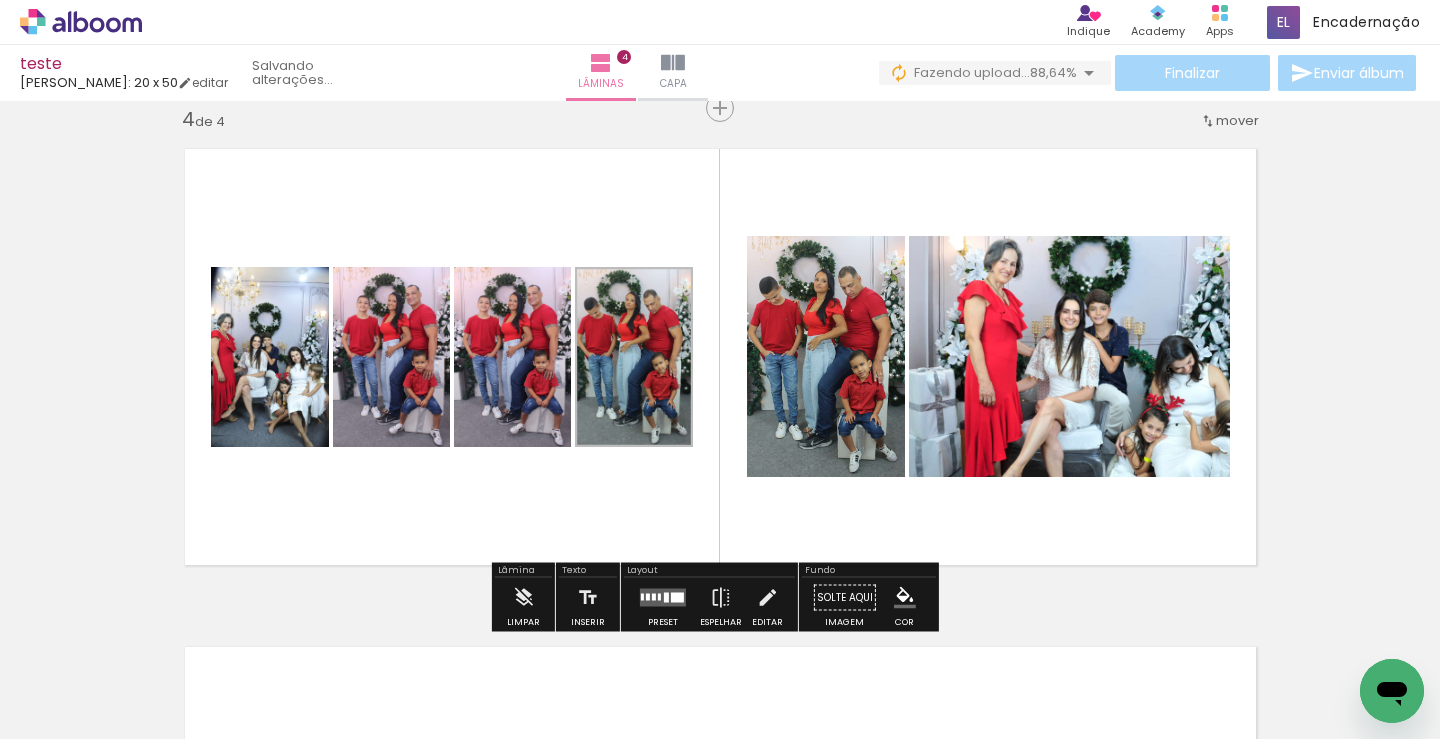 click at bounding box center [0, 0] 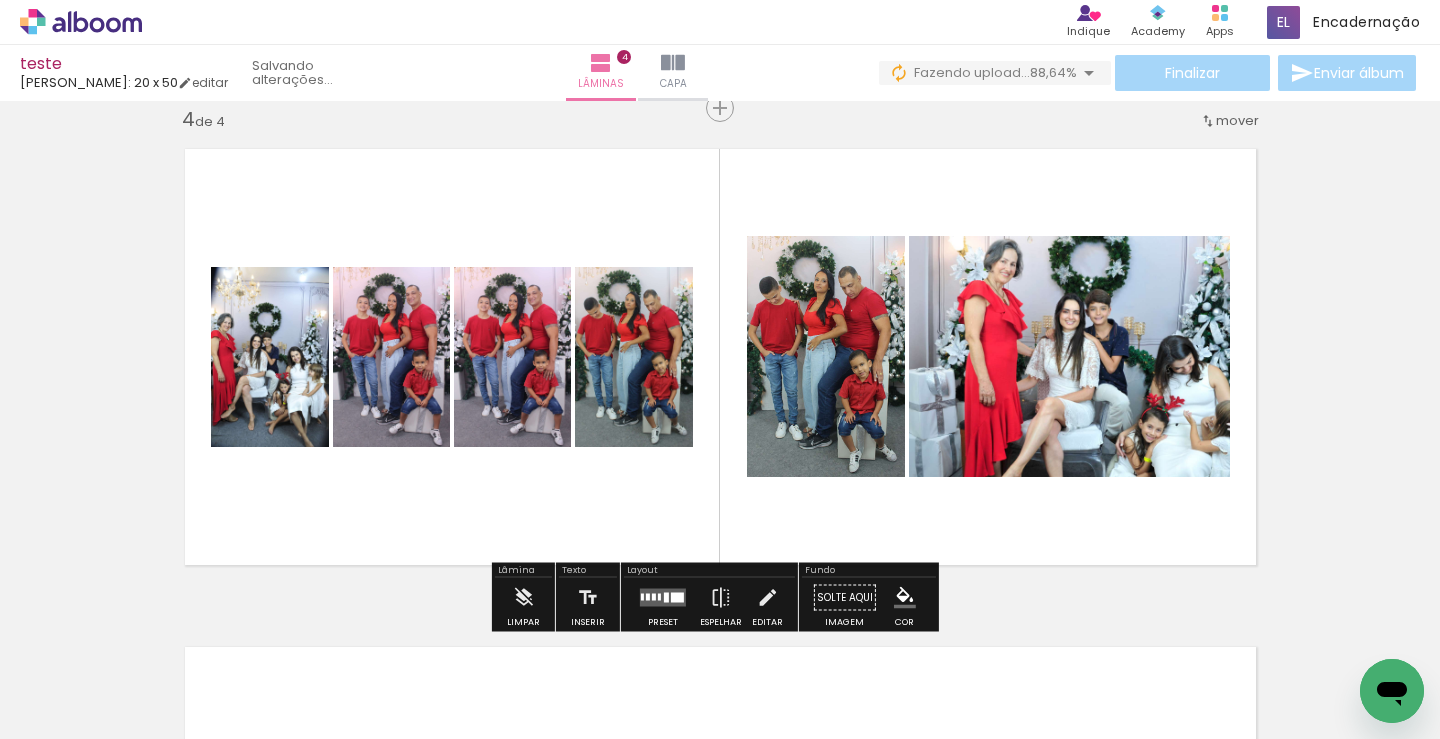 click on "P&B" at bounding box center [0, 0] 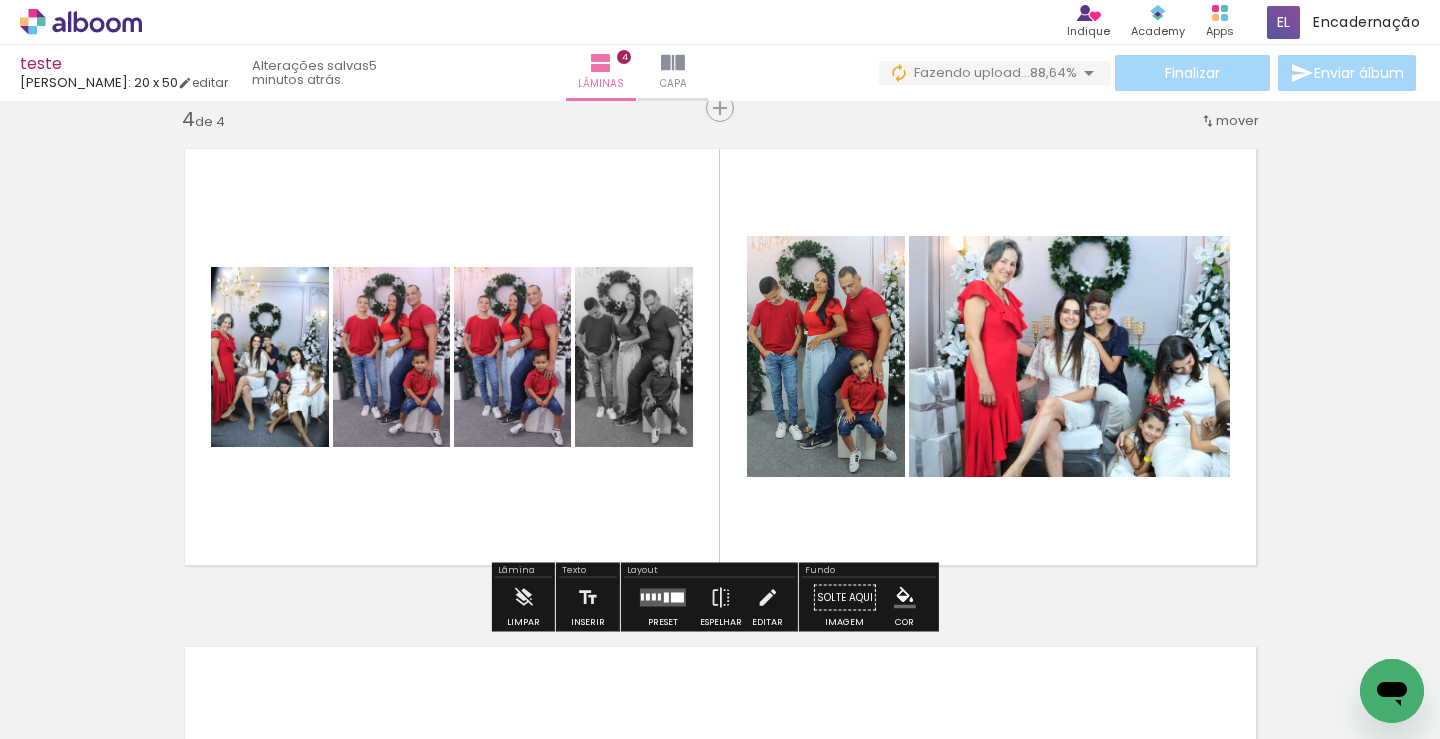 click on "P&B" at bounding box center (0, 0) 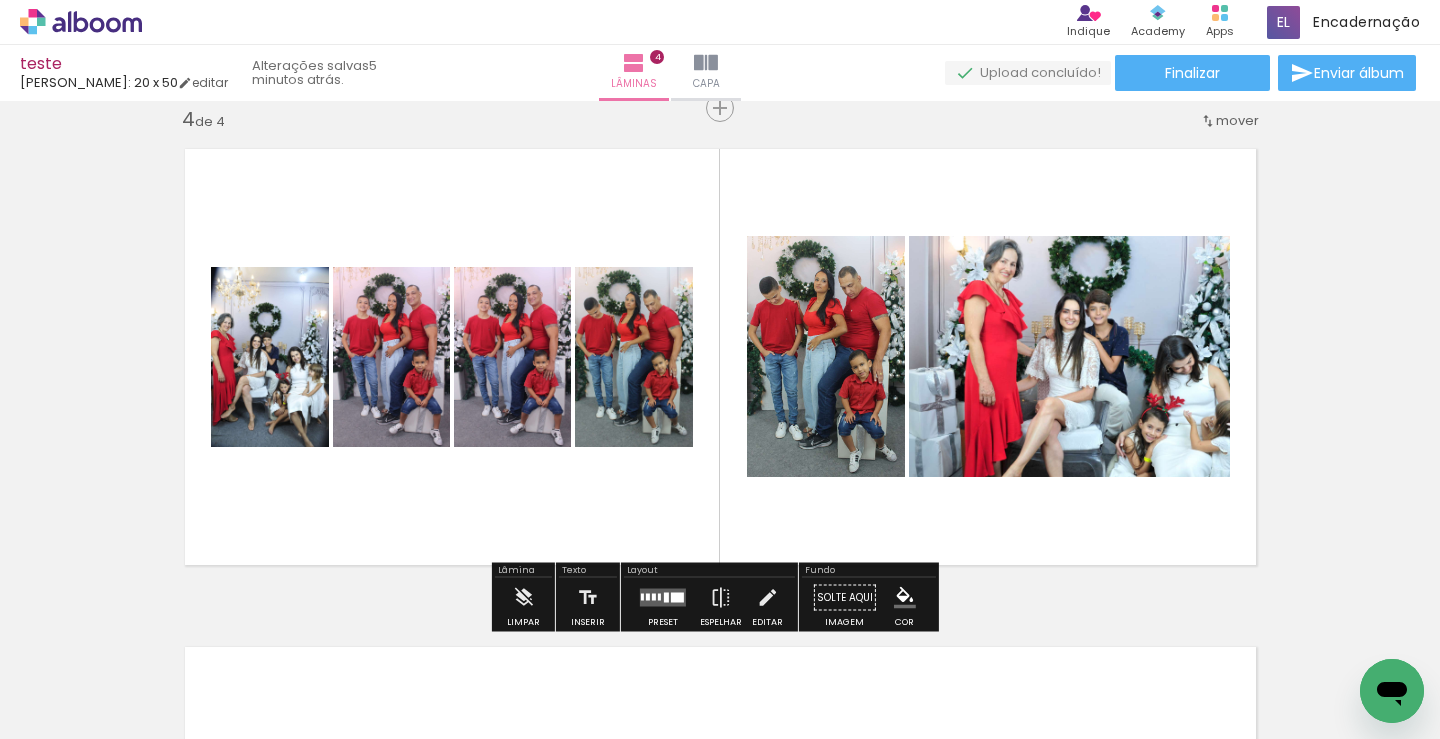 click on "P&B" at bounding box center (0, 0) 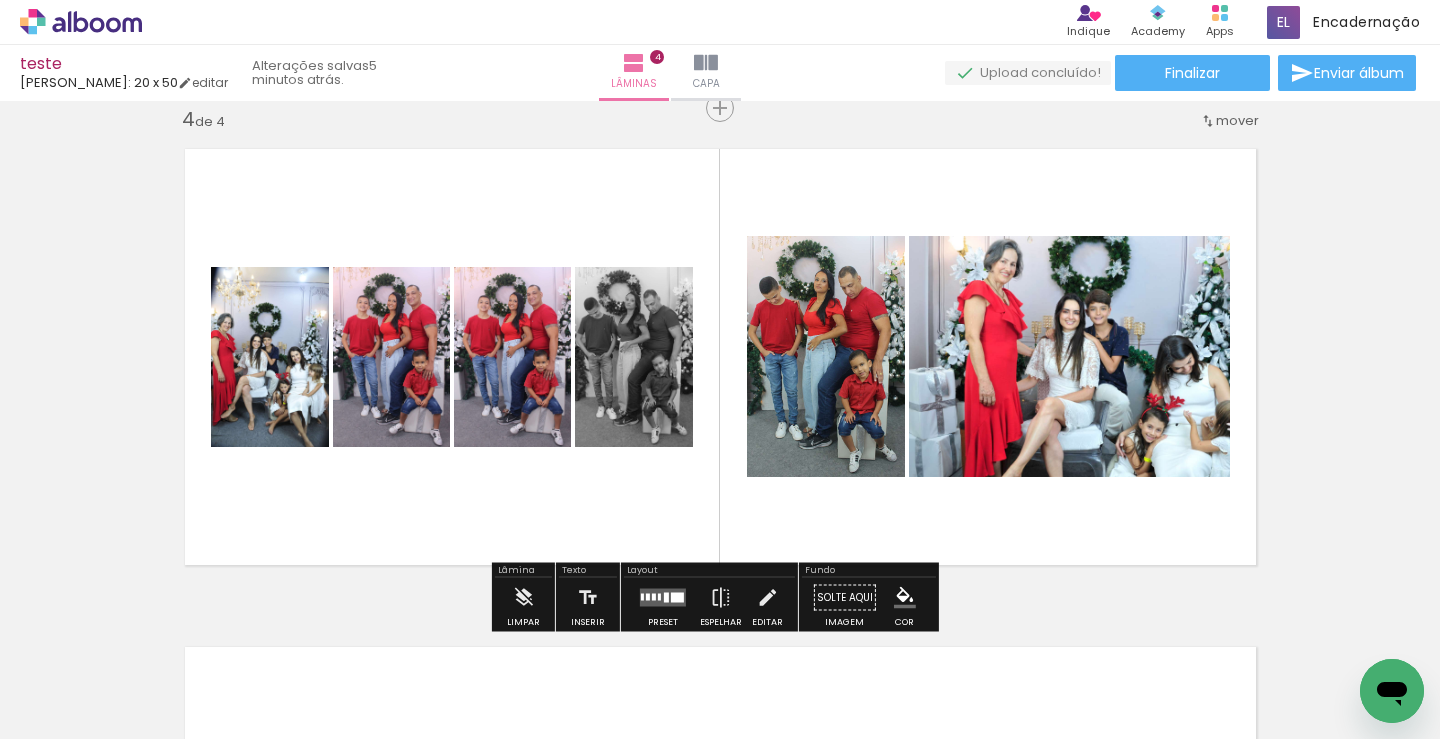 click on "P&B" at bounding box center (0, 0) 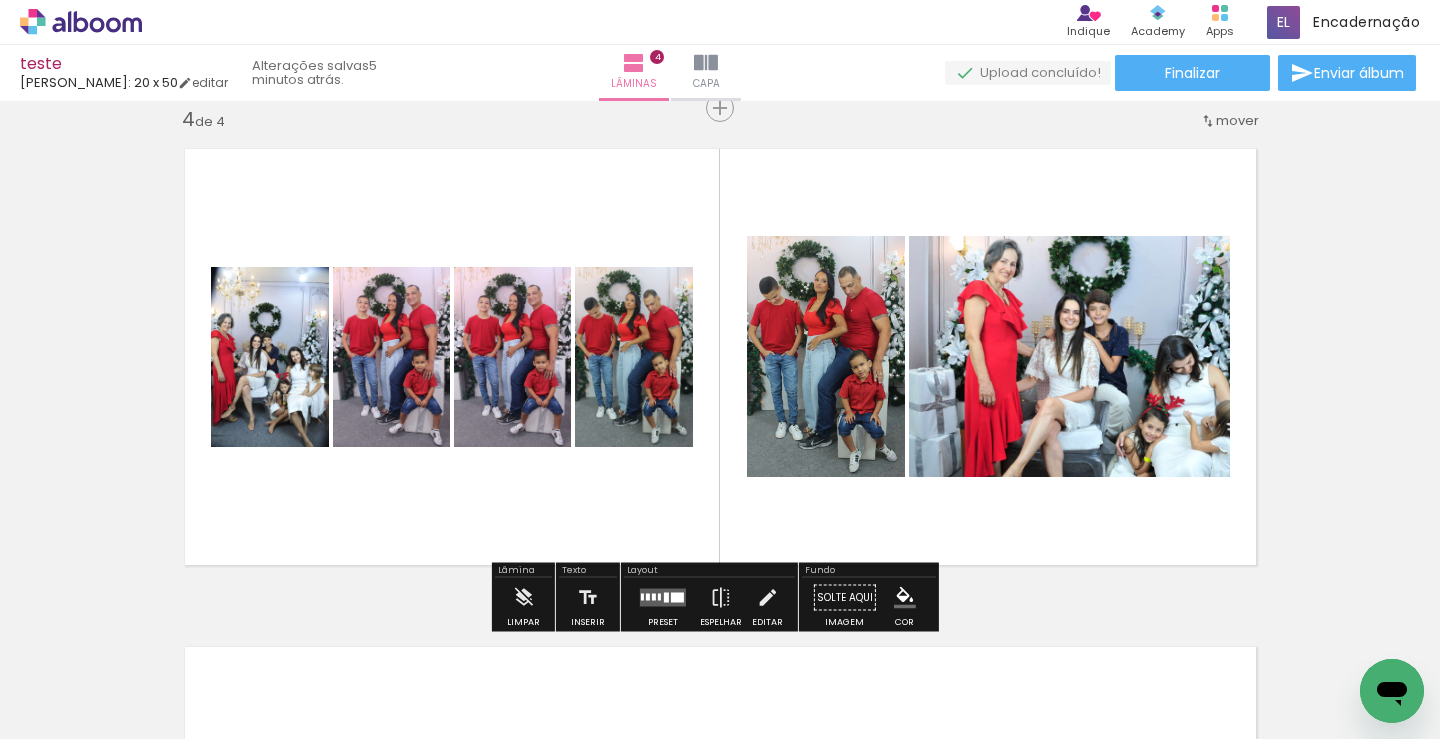 click on "P&B" at bounding box center [0, 0] 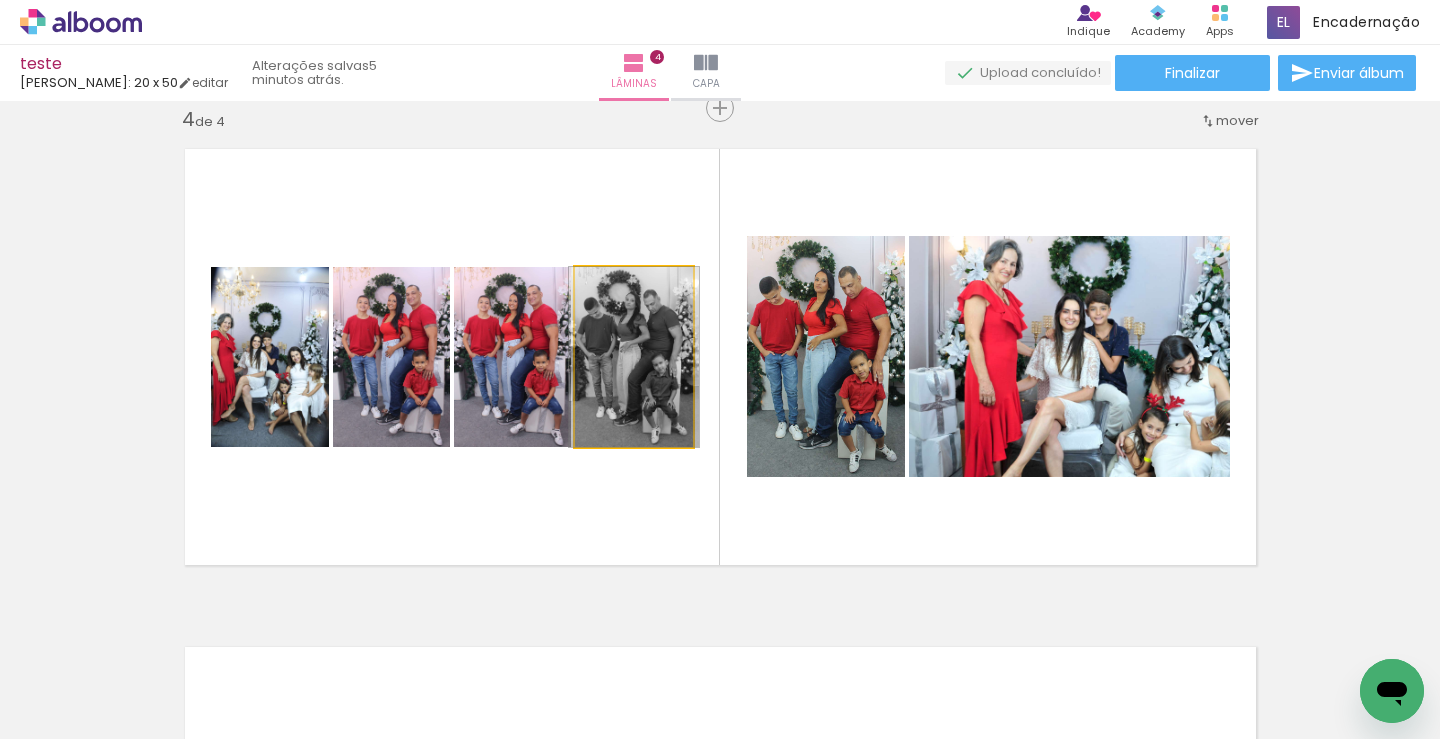 drag, startPoint x: 609, startPoint y: 287, endPoint x: 592, endPoint y: 302, distance: 22.671568 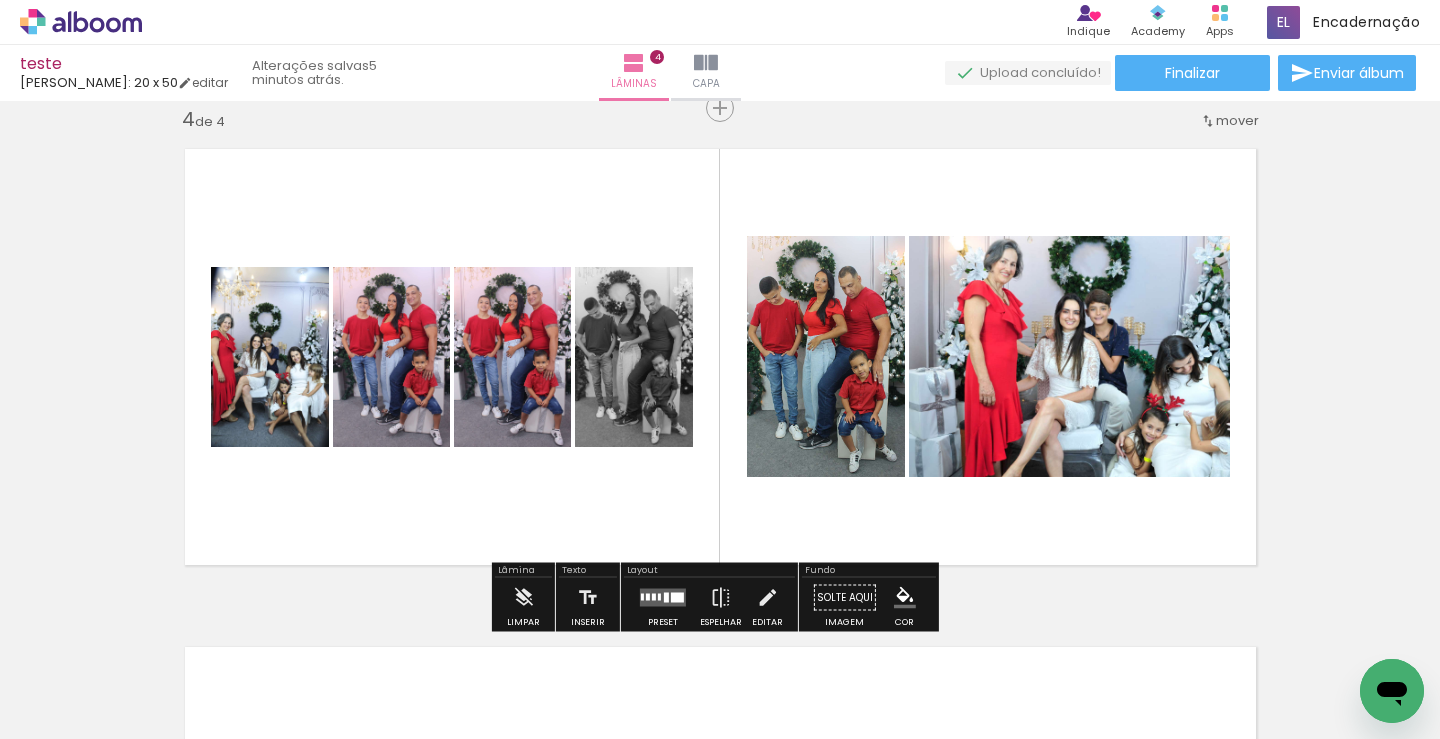 click on "P&B" at bounding box center (0, 0) 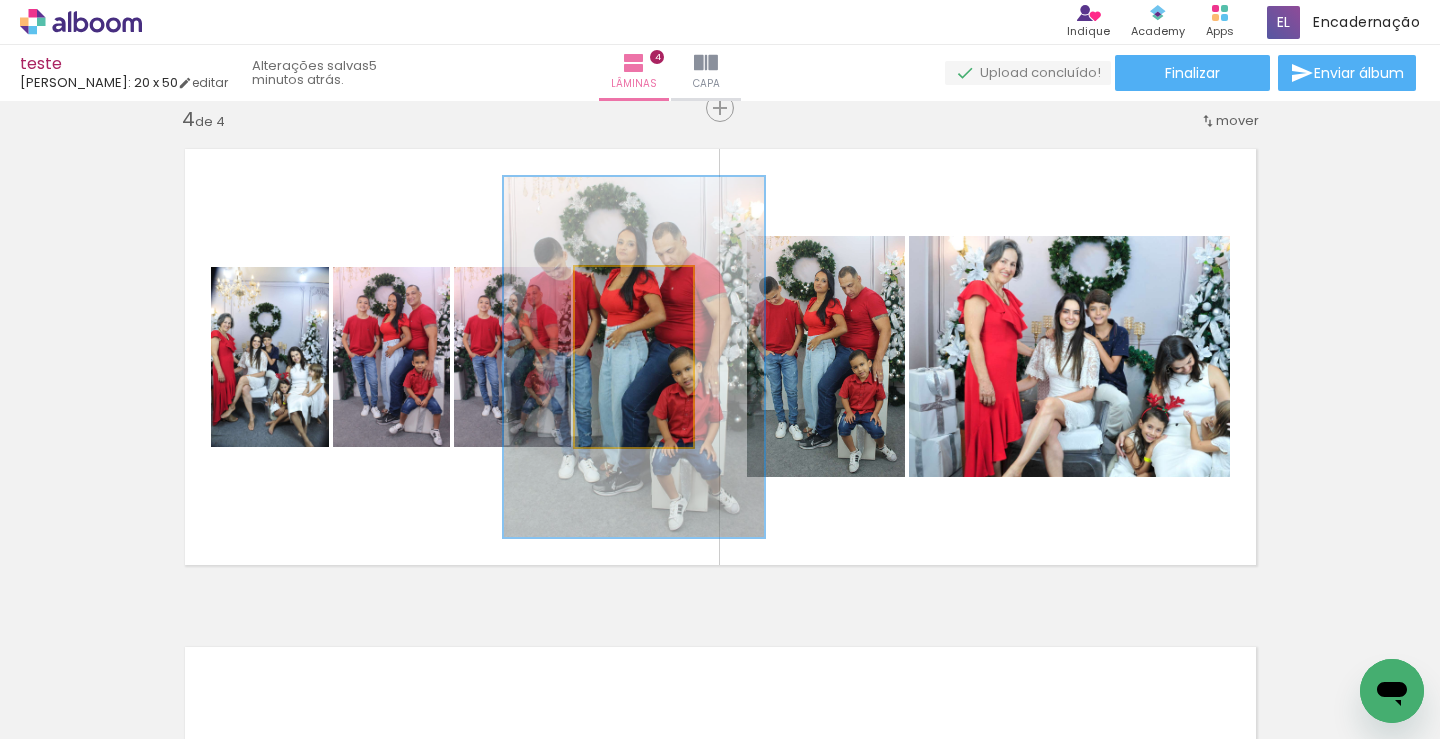 drag, startPoint x: 611, startPoint y: 292, endPoint x: 659, endPoint y: 301, distance: 48.83646 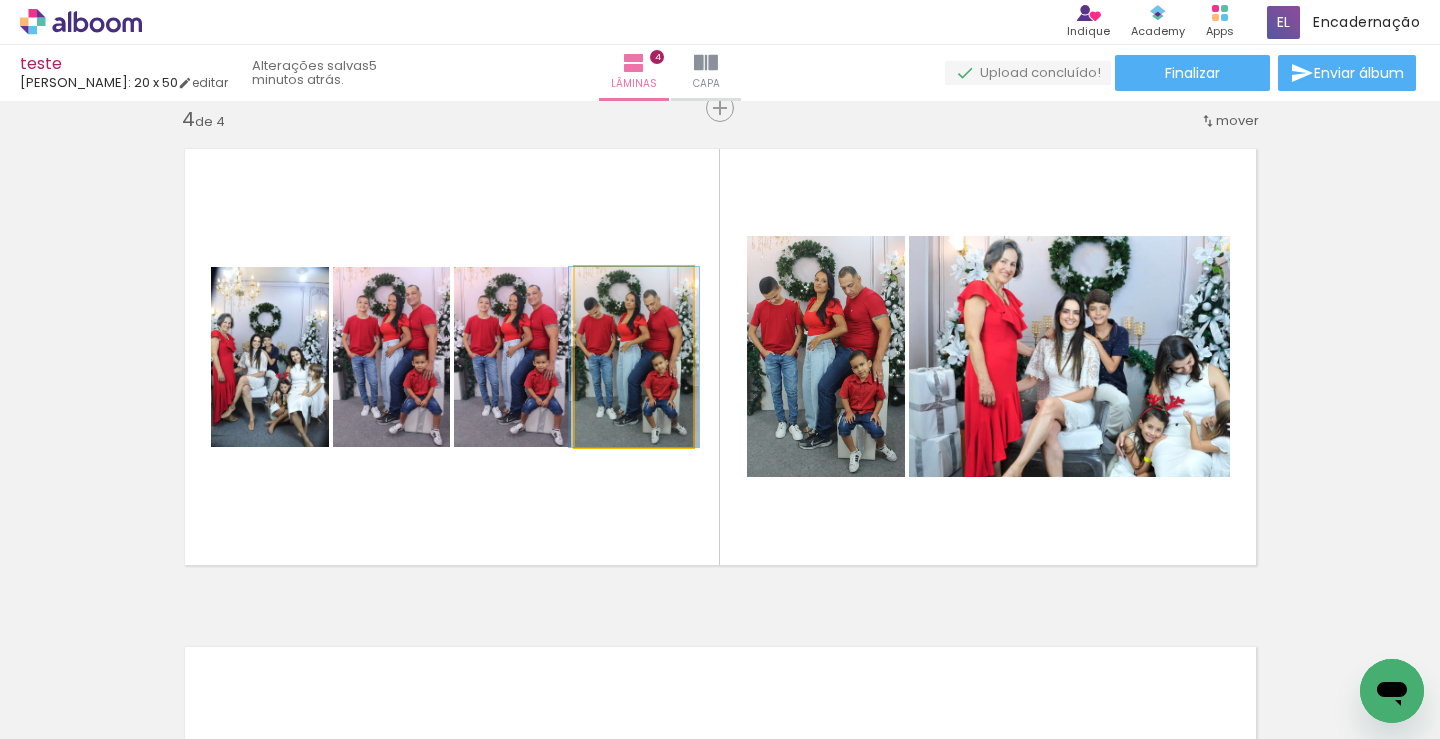 drag, startPoint x: 657, startPoint y: 296, endPoint x: 572, endPoint y: 308, distance: 85.84288 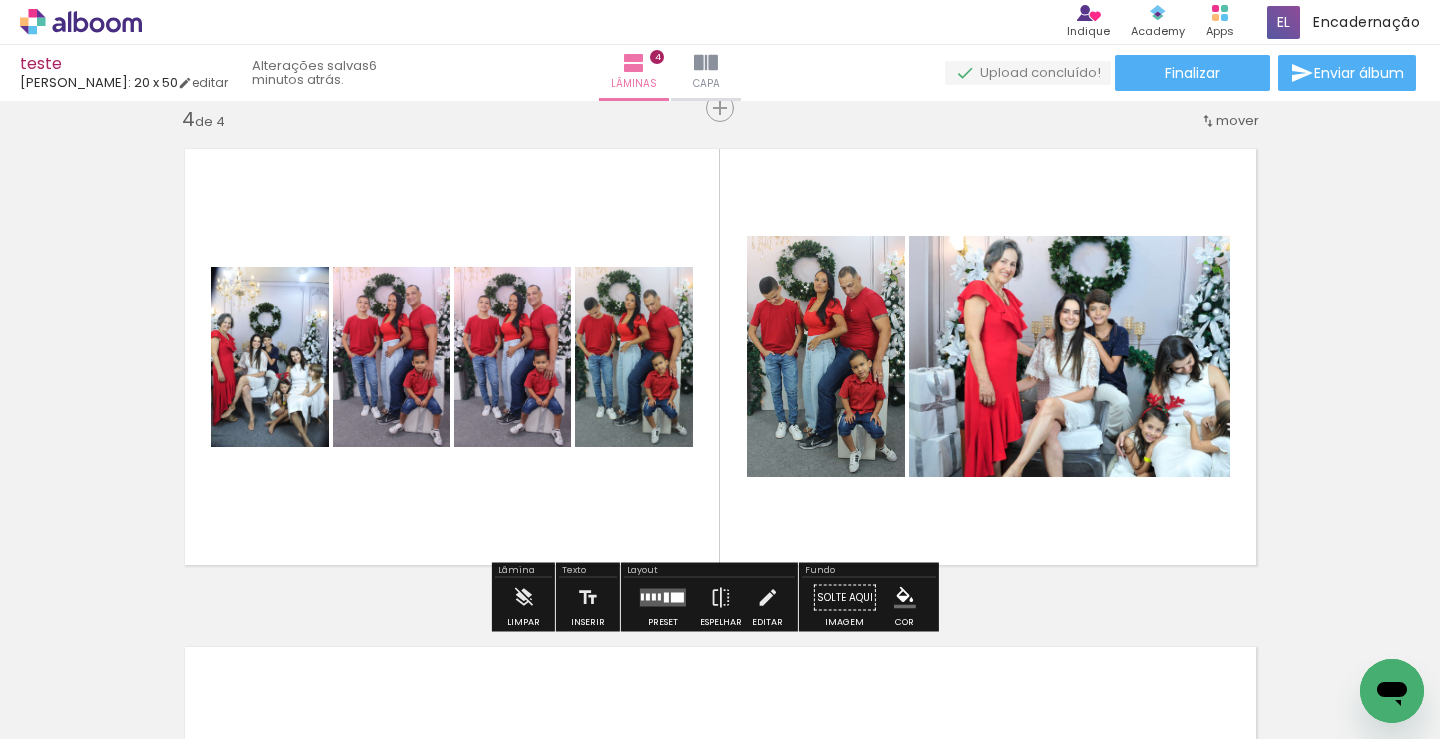 click at bounding box center [720, 357] 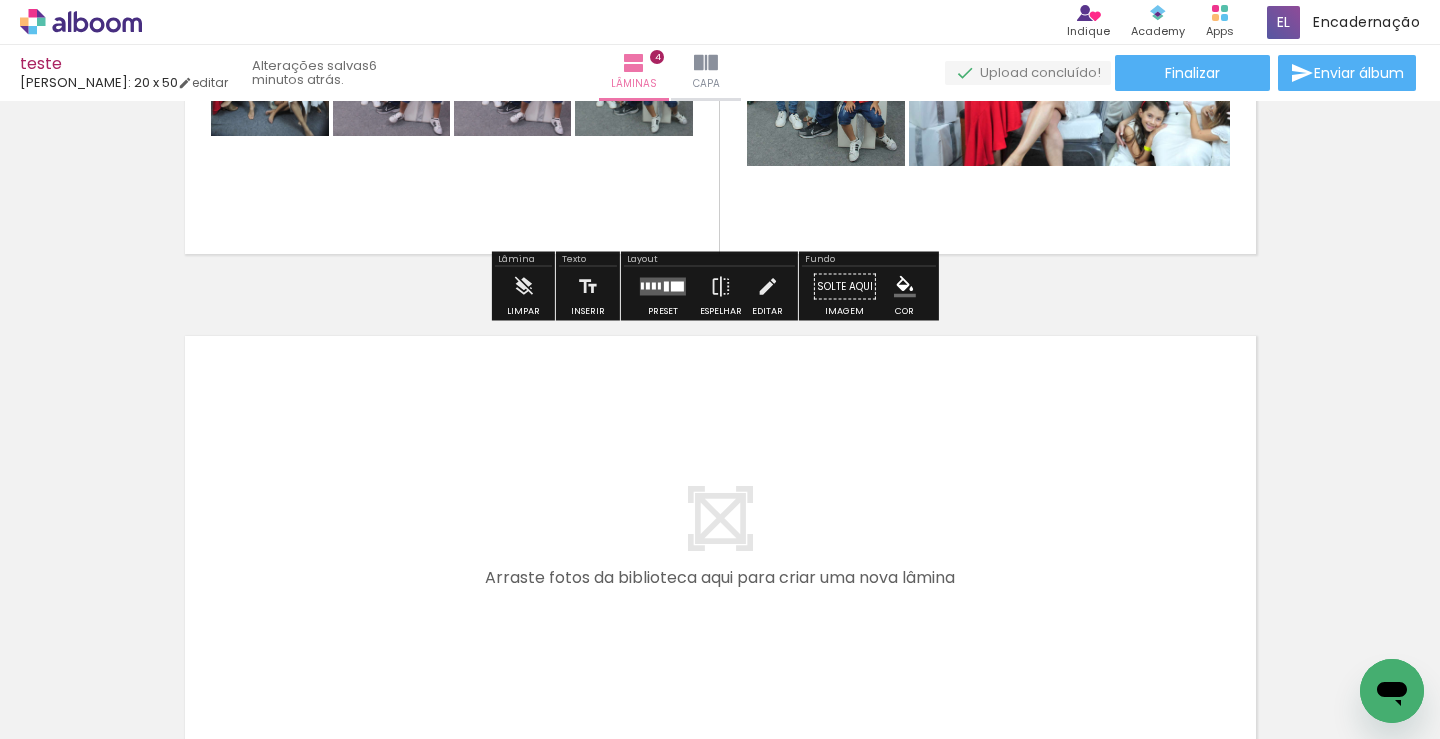 scroll, scrollTop: 2020, scrollLeft: 0, axis: vertical 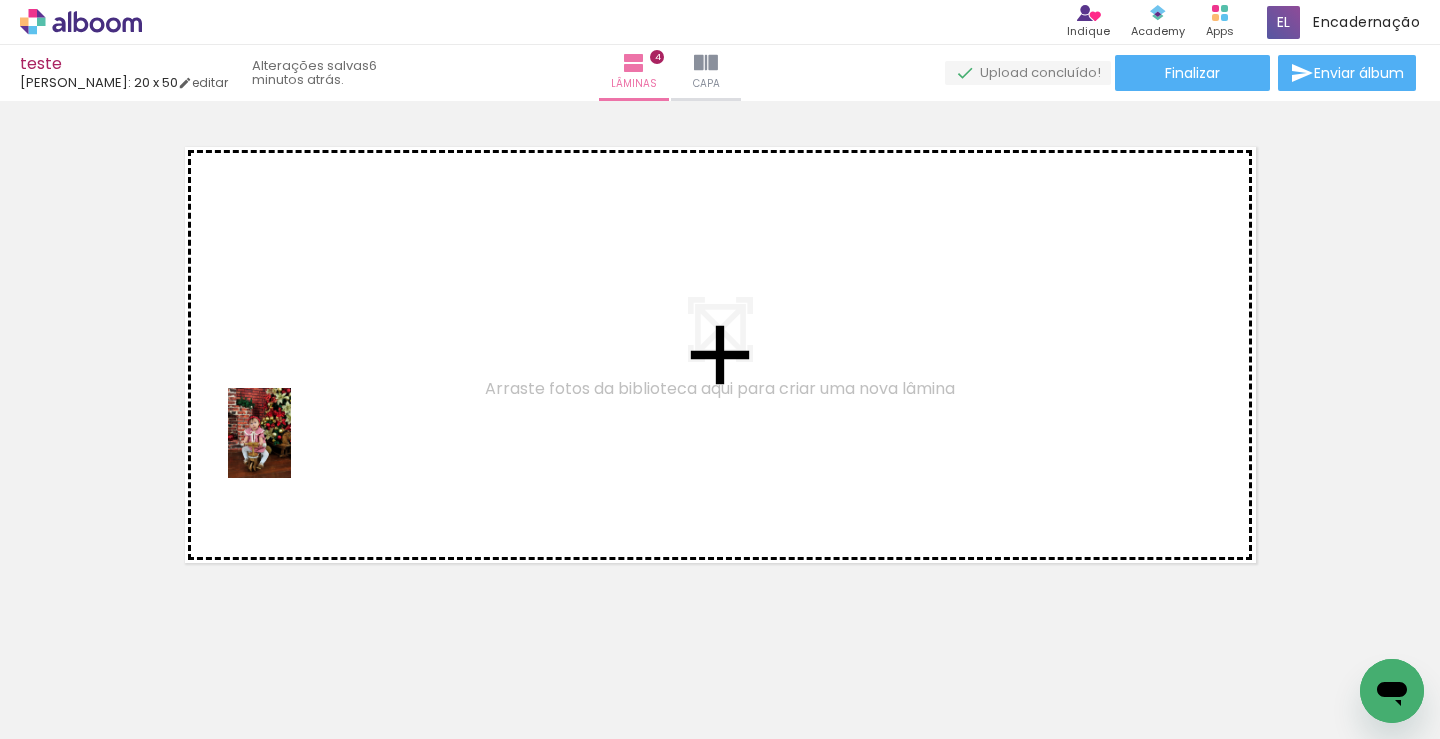 drag, startPoint x: 186, startPoint y: 700, endPoint x: 288, endPoint y: 448, distance: 271.86026 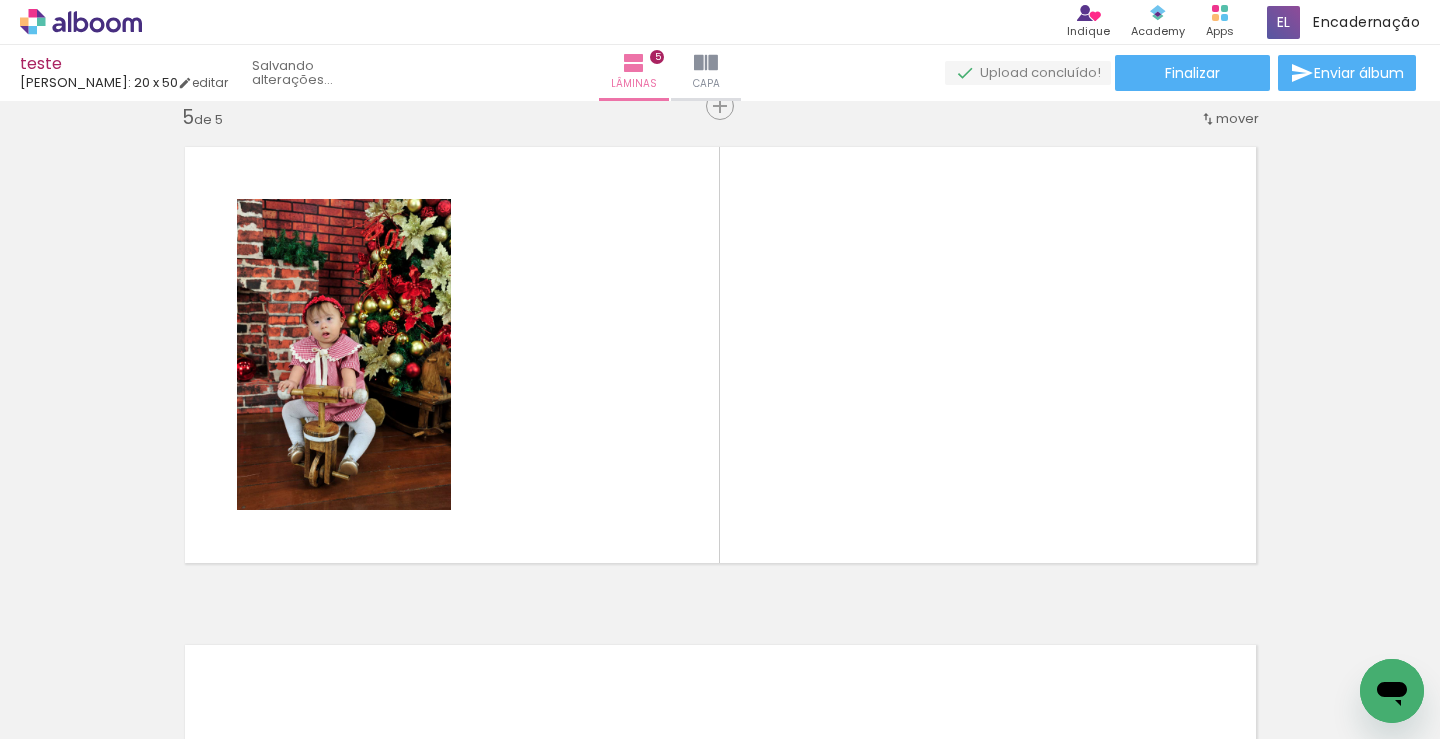 scroll, scrollTop: 2018, scrollLeft: 0, axis: vertical 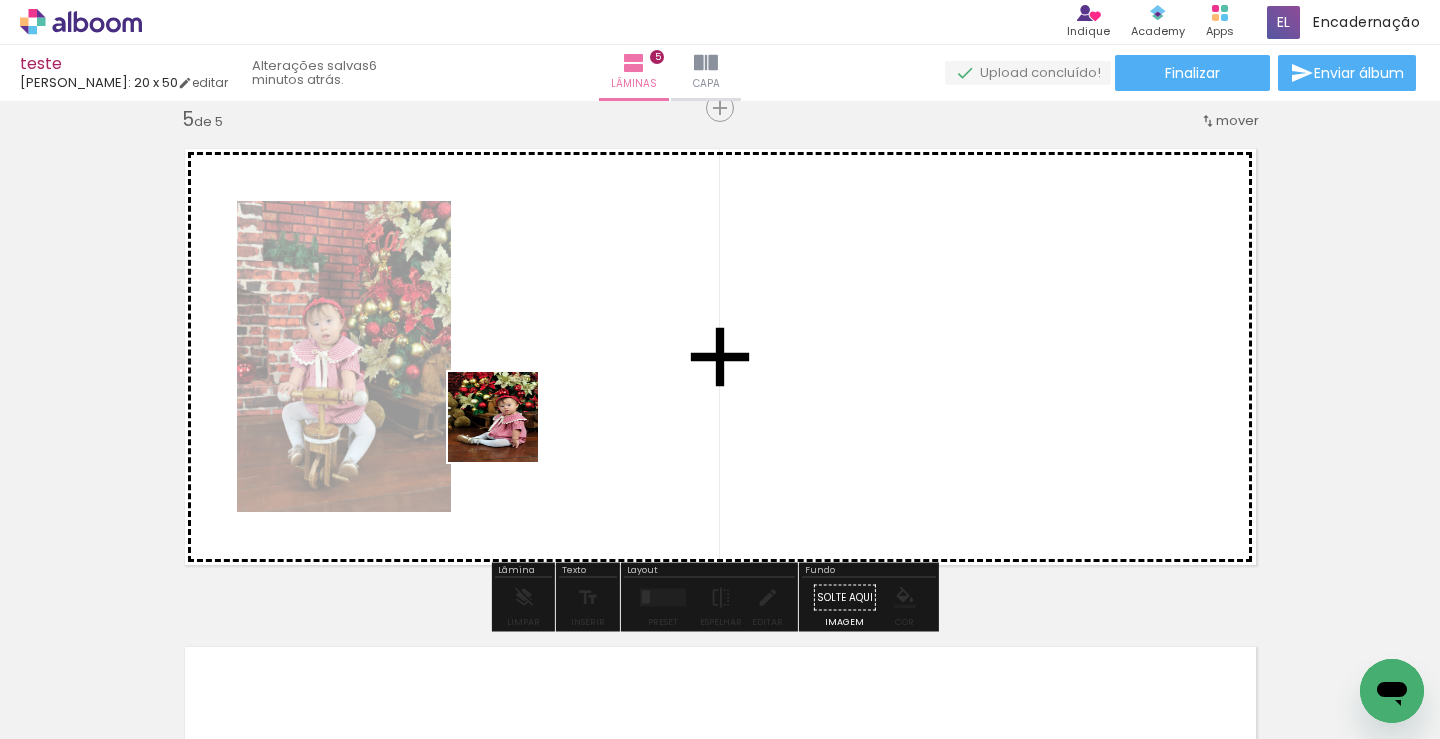 drag, startPoint x: 338, startPoint y: 687, endPoint x: 518, endPoint y: 417, distance: 324.4996 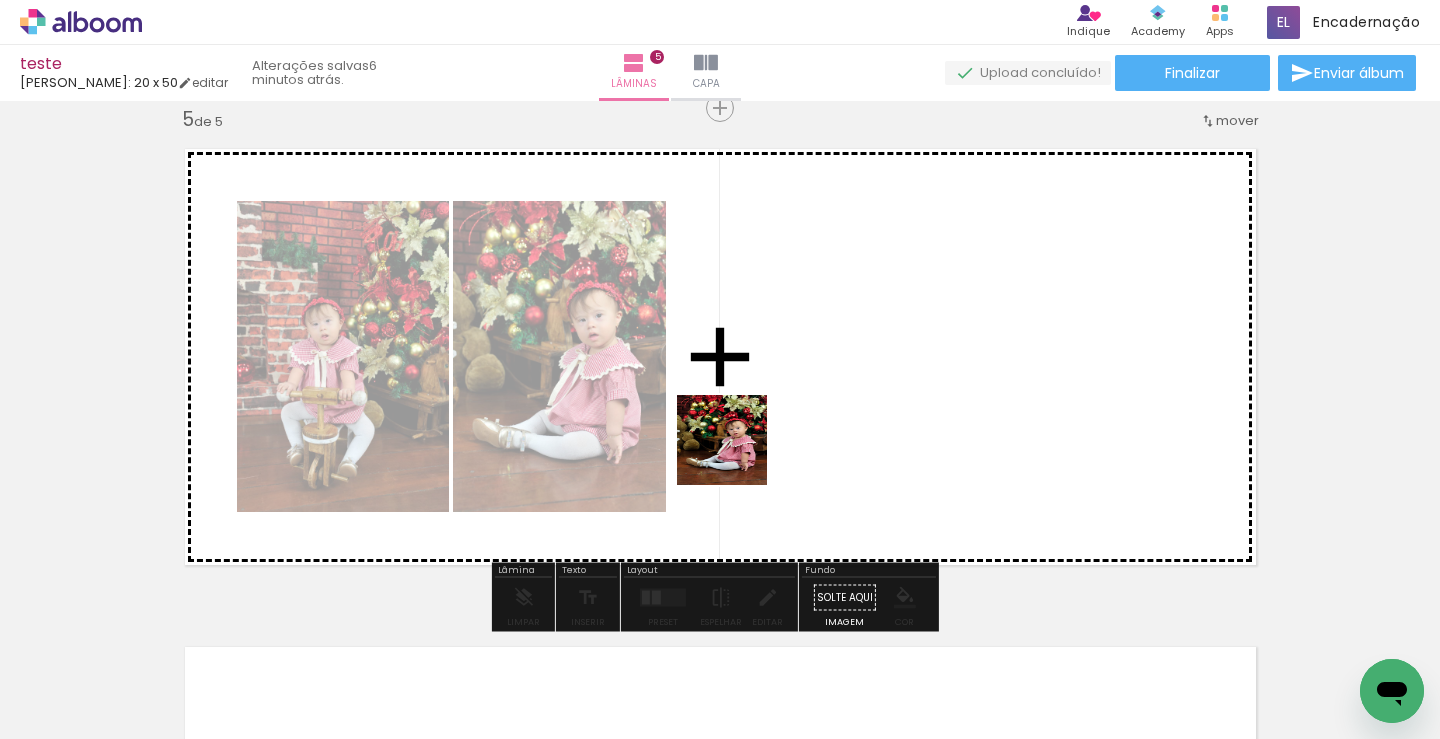 drag, startPoint x: 412, startPoint y: 683, endPoint x: 859, endPoint y: 353, distance: 555.61584 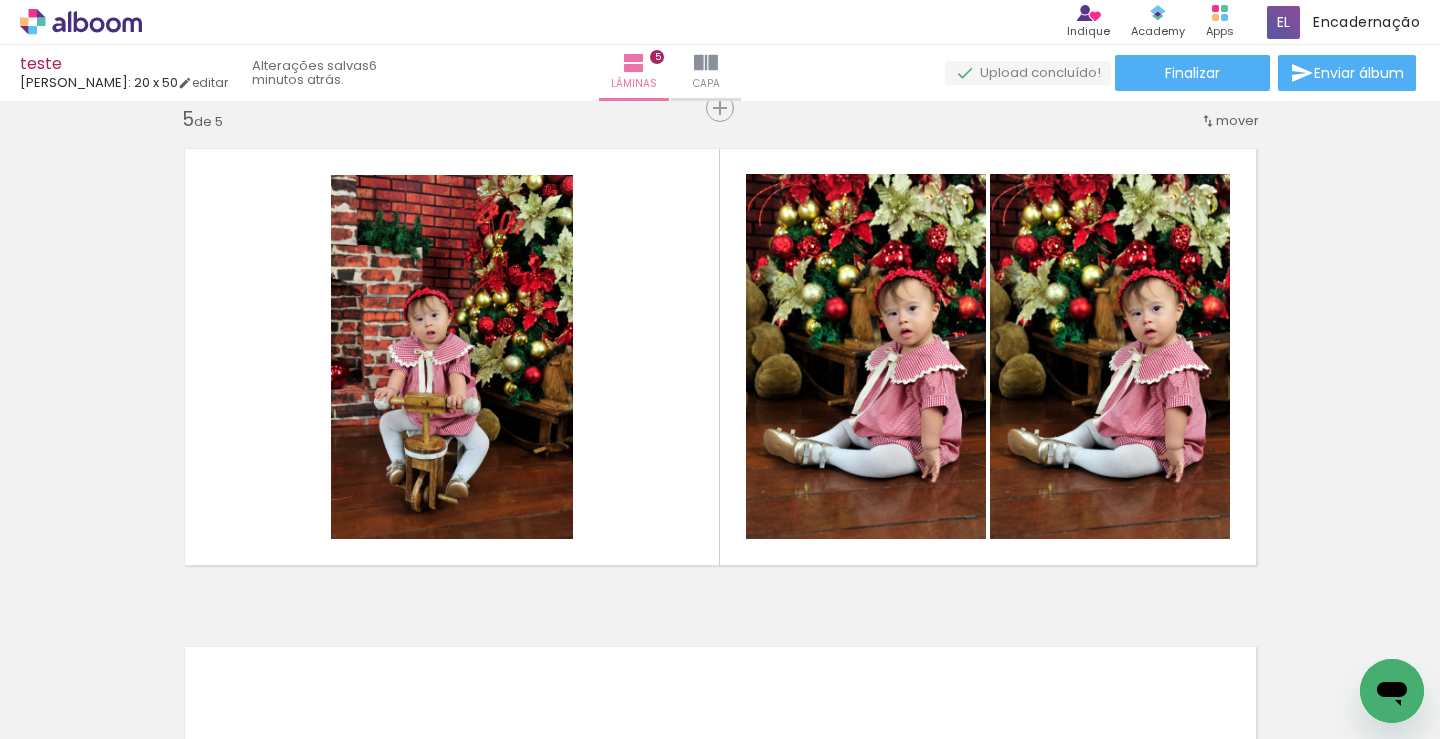 scroll, scrollTop: 0, scrollLeft: 3658, axis: horizontal 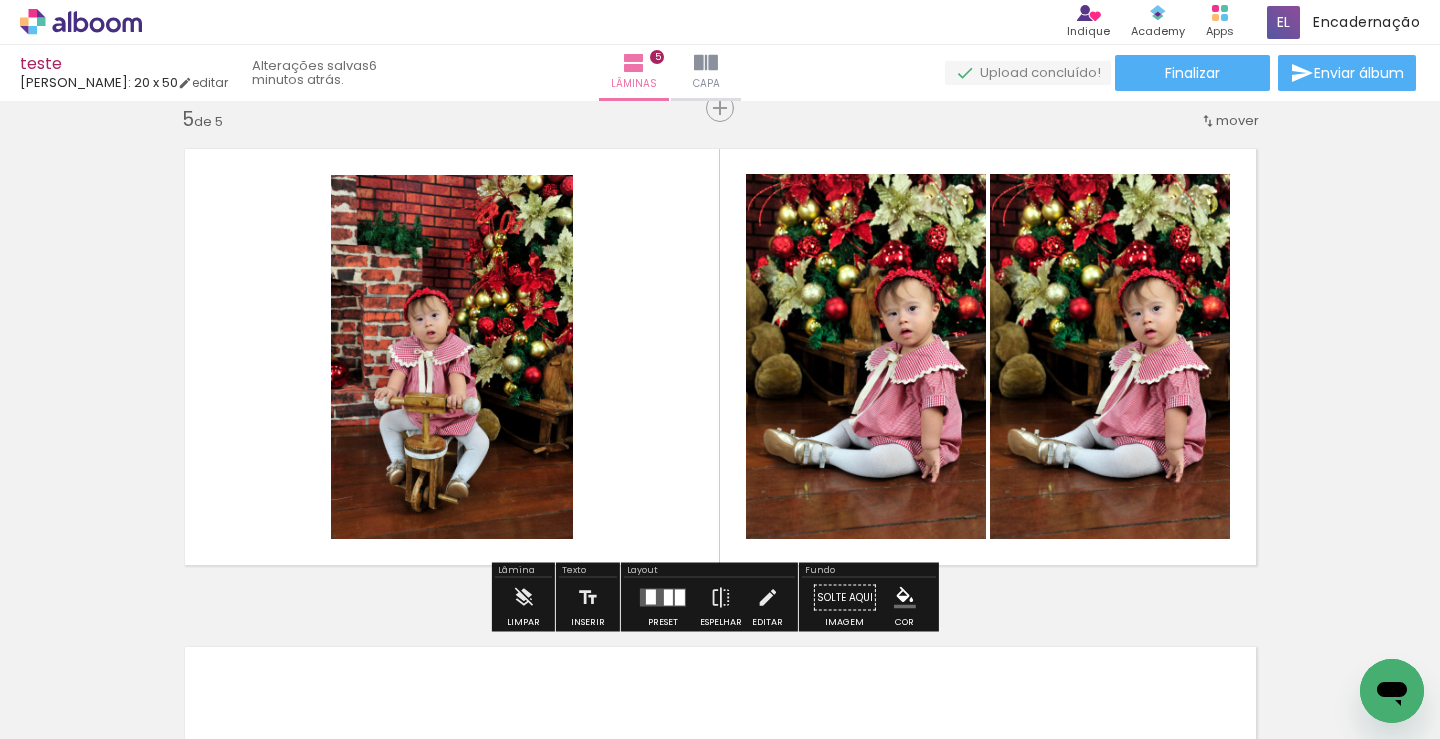 click on "Inserir lâmina 1  de 5  Inserir lâmina 2  de 5  Inserir lâmina 3  de 5  Inserir lâmina 4  de 5  Inserir lâmina 5  de 5" at bounding box center [720, -416] 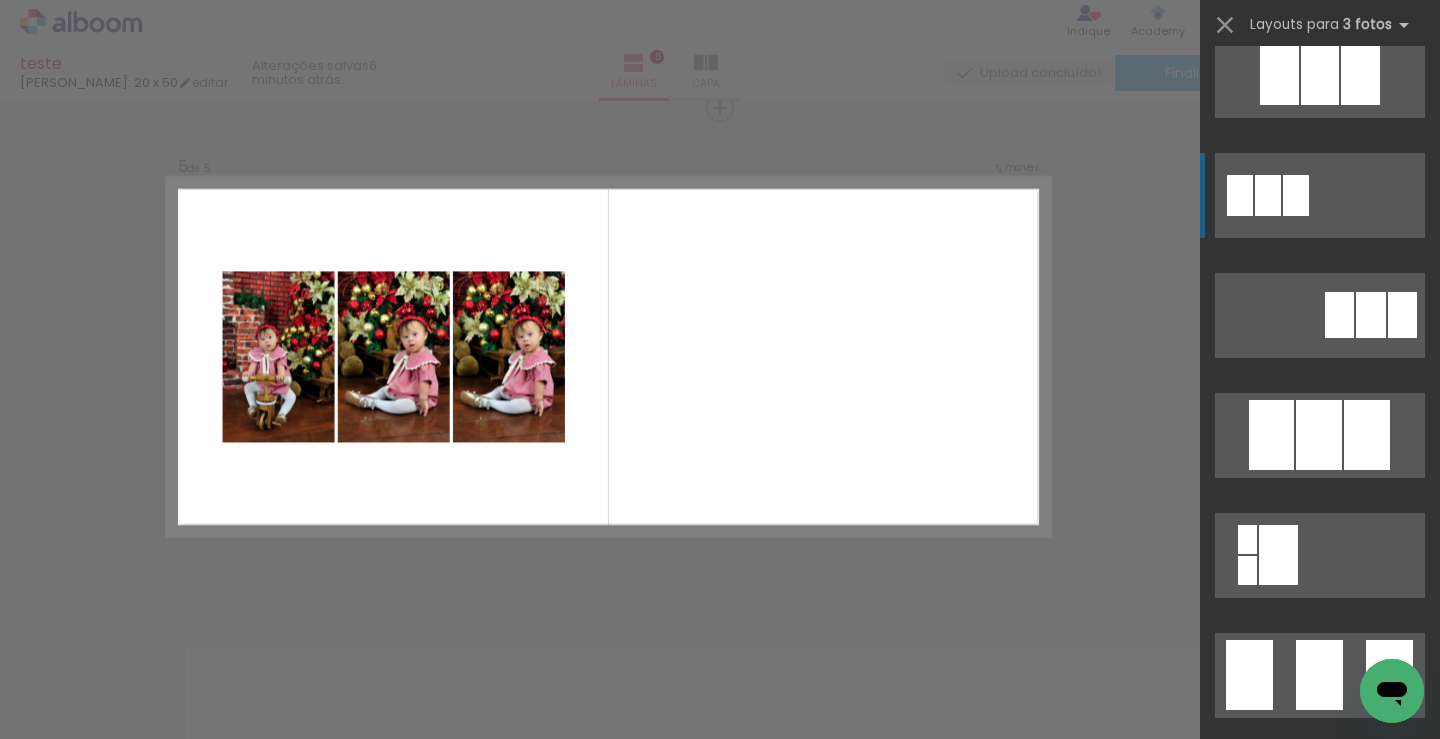 scroll, scrollTop: 1100, scrollLeft: 0, axis: vertical 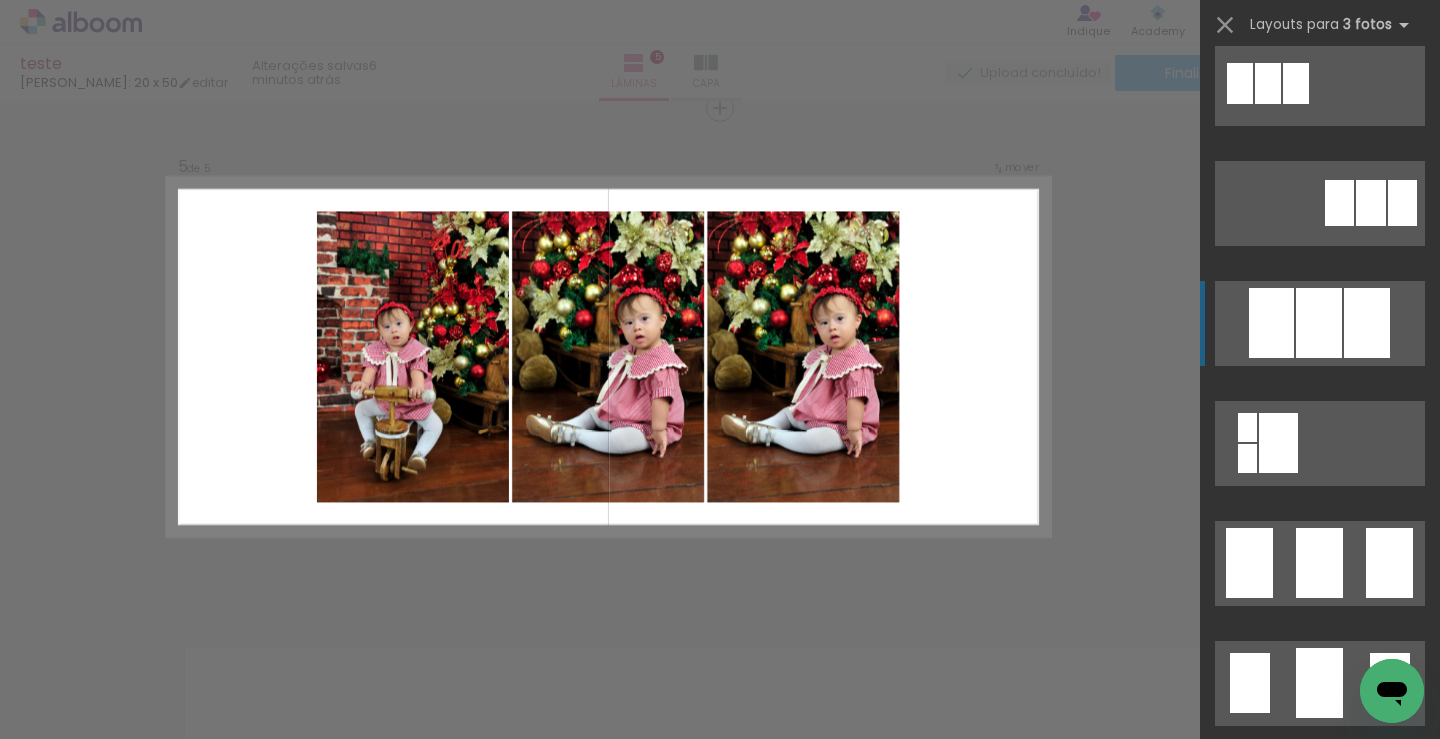 click at bounding box center [1319, 563] 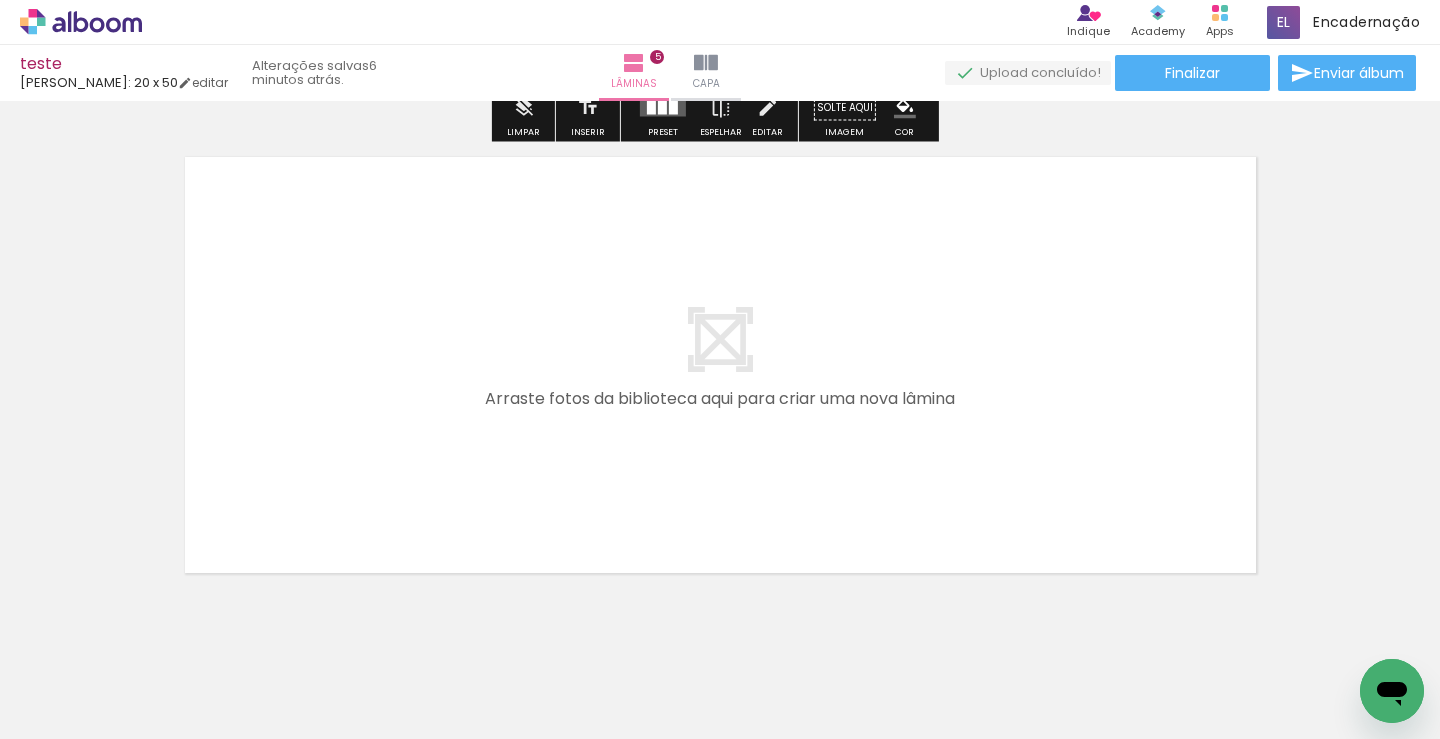 scroll, scrollTop: 2518, scrollLeft: 0, axis: vertical 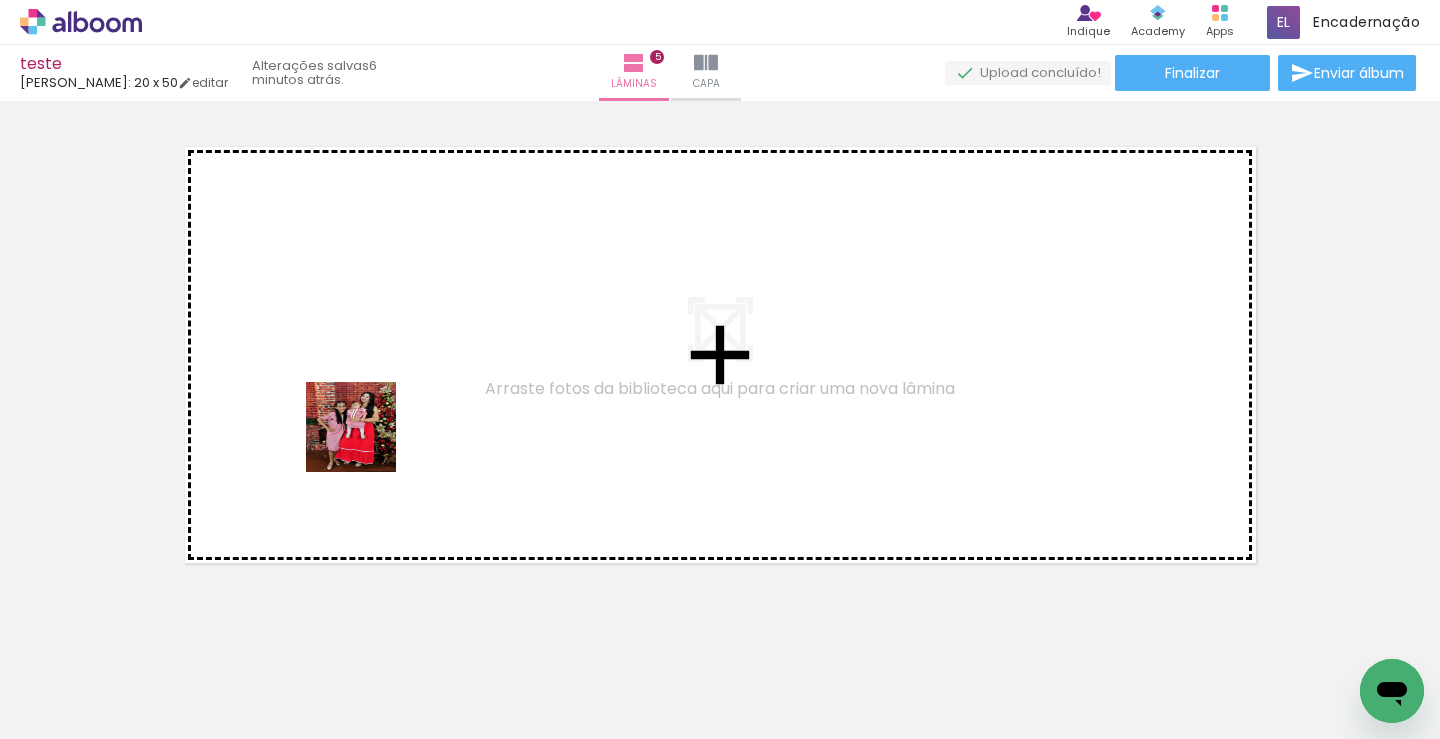 drag, startPoint x: 377, startPoint y: 503, endPoint x: 508, endPoint y: 663, distance: 206.78732 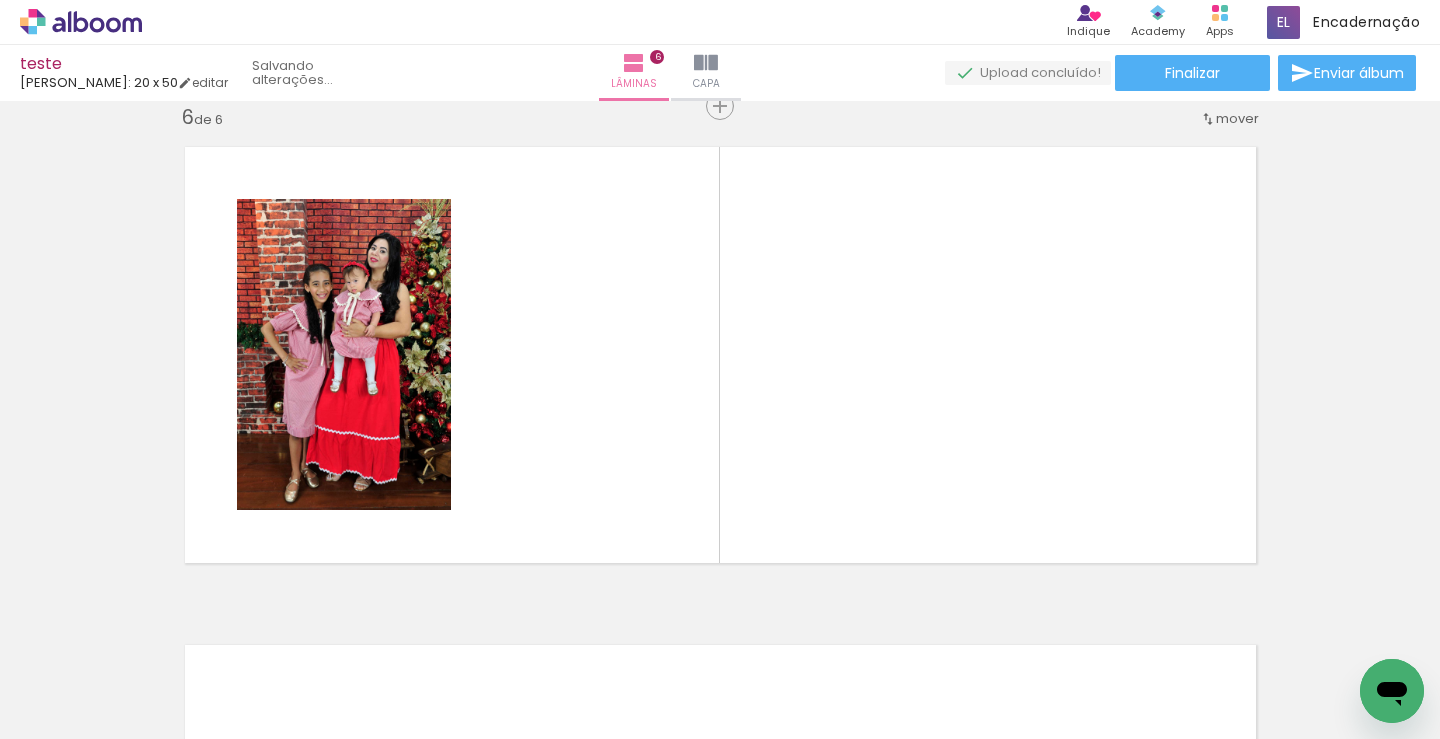 scroll, scrollTop: 2516, scrollLeft: 0, axis: vertical 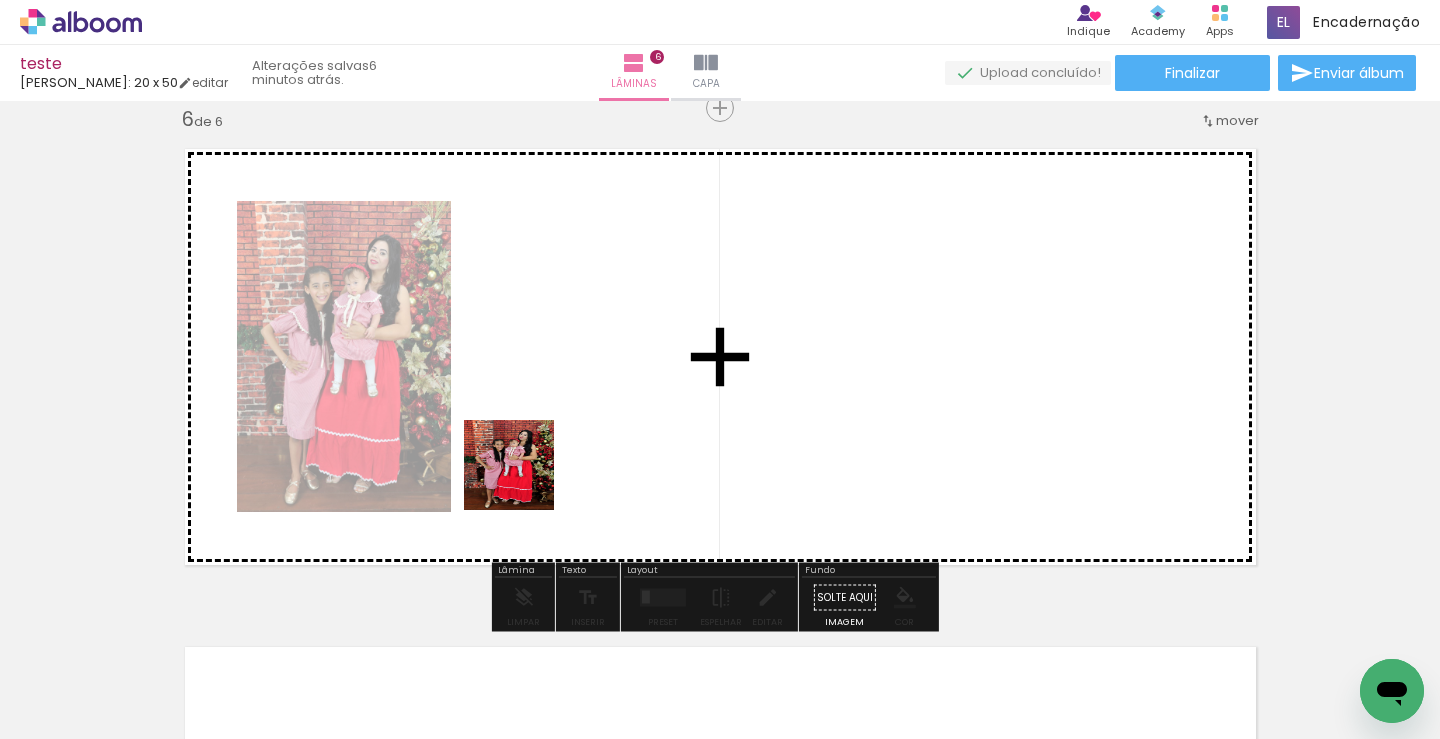 drag, startPoint x: 522, startPoint y: 690, endPoint x: 524, endPoint y: 430, distance: 260.0077 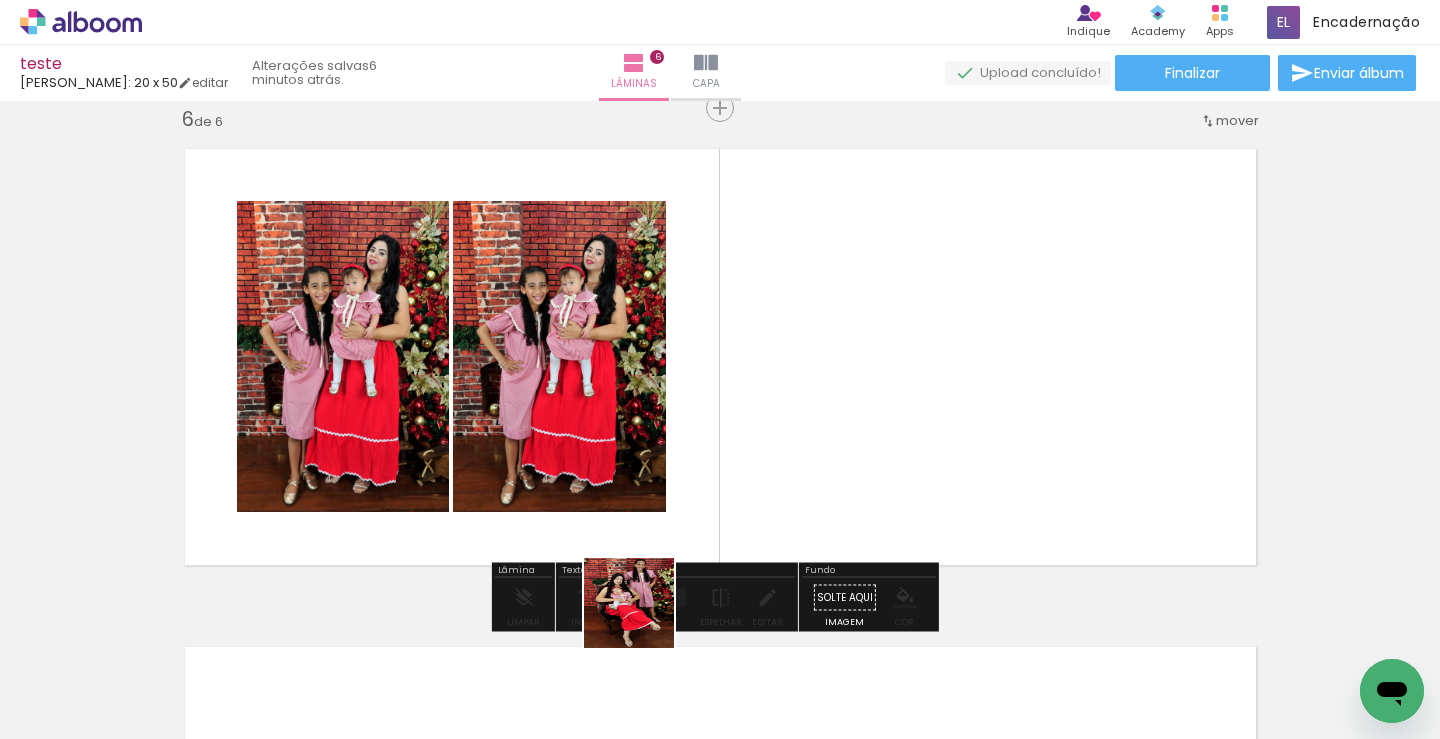 drag, startPoint x: 629, startPoint y: 669, endPoint x: 714, endPoint y: 632, distance: 92.70383 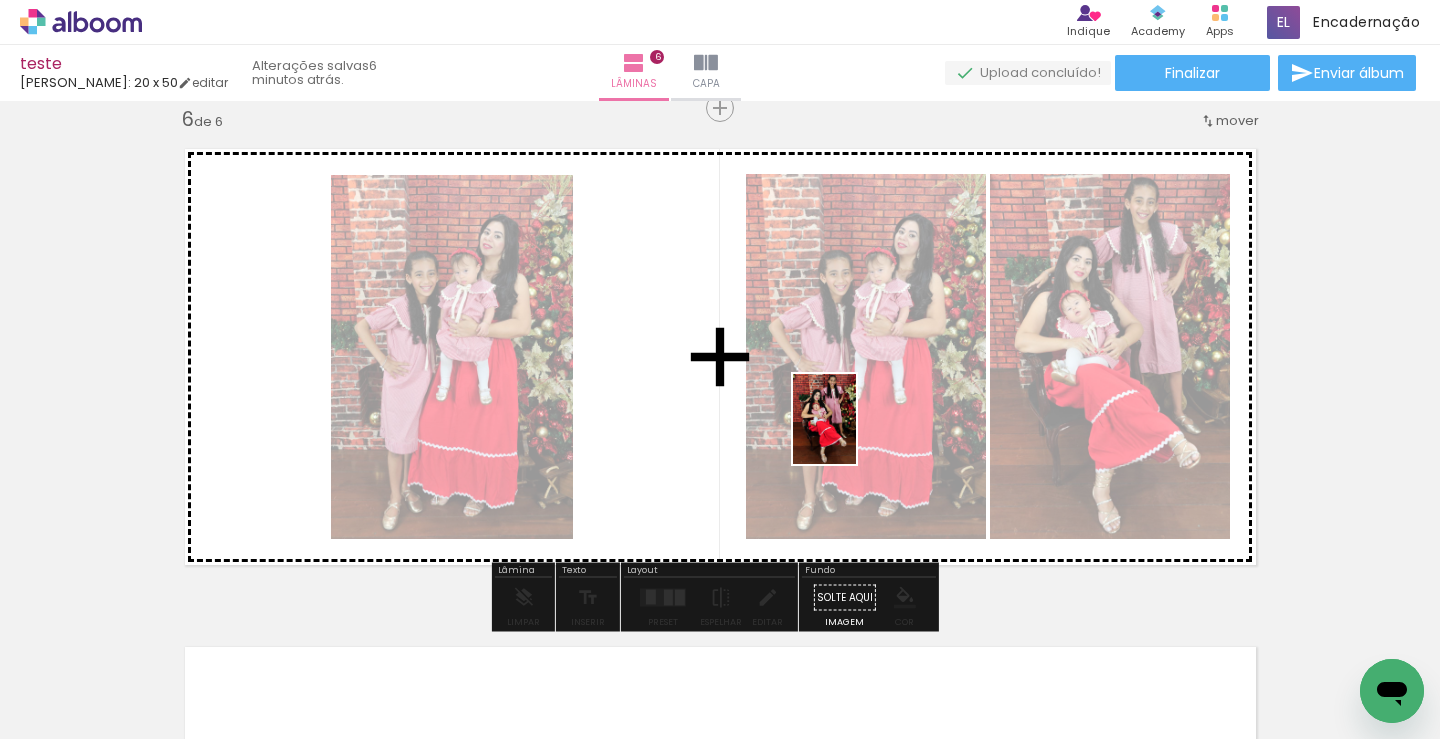 drag, startPoint x: 737, startPoint y: 701, endPoint x: 853, endPoint y: 434, distance: 291.10995 